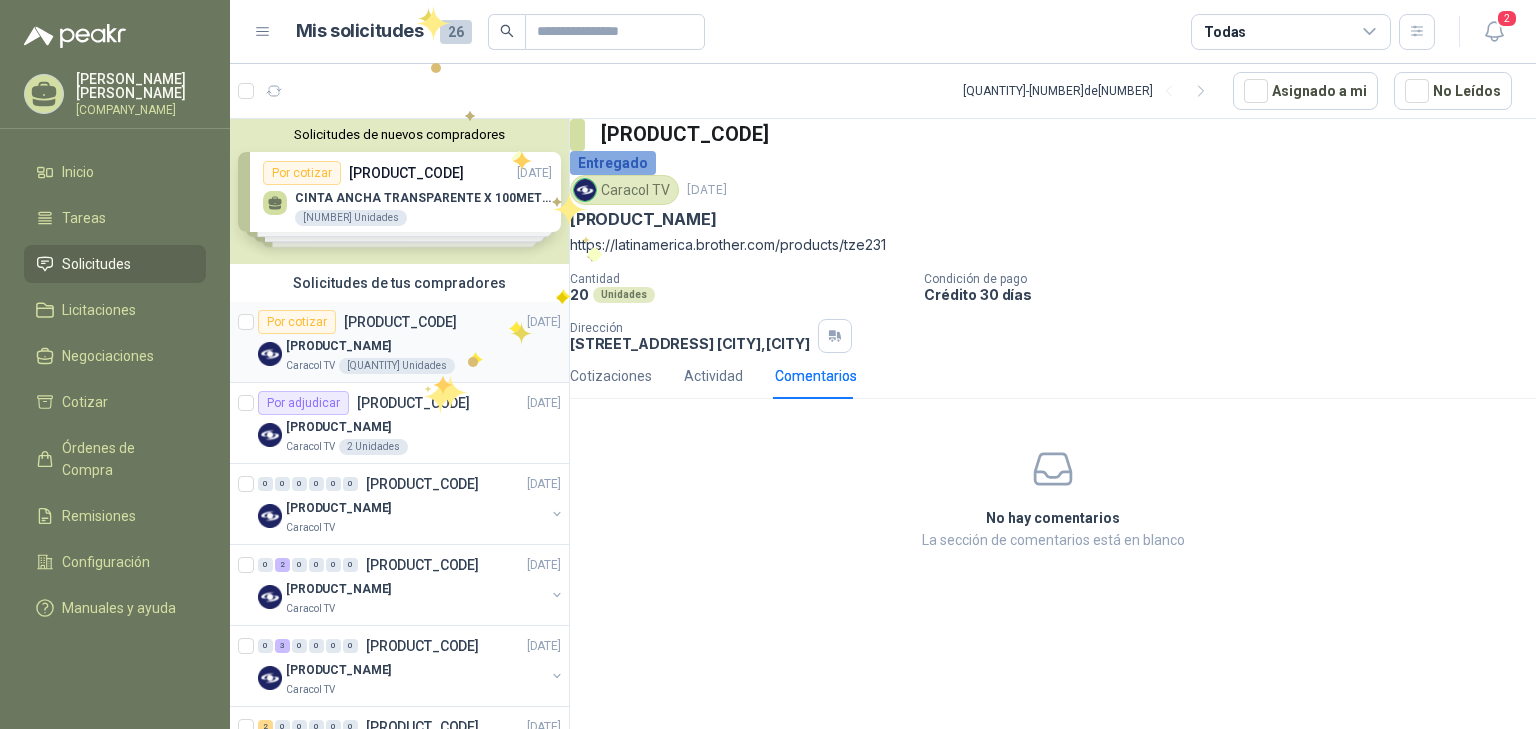 scroll, scrollTop: 0, scrollLeft: 0, axis: both 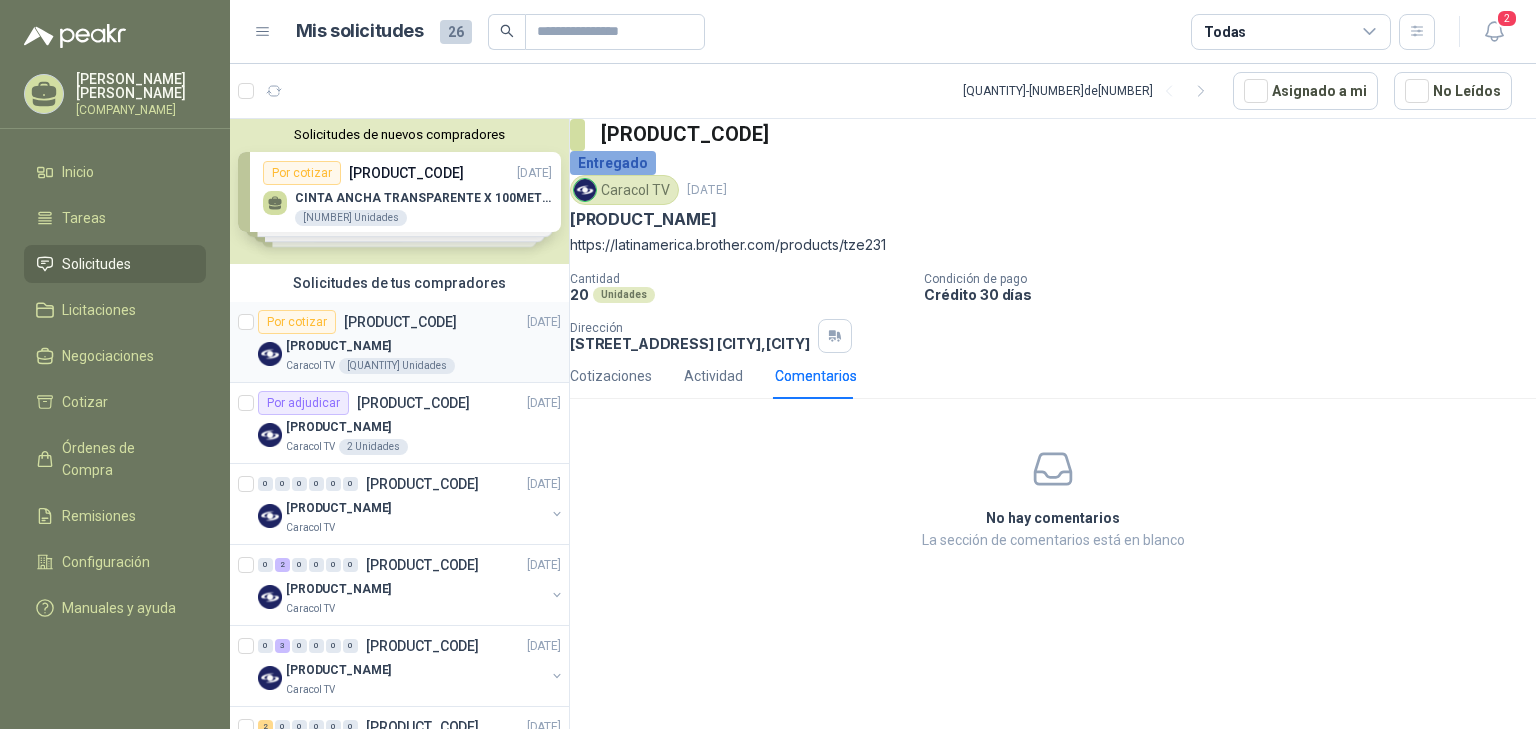 click on "[COMPANY_NAME] [QUANTITY] Unidades" at bounding box center [423, 366] 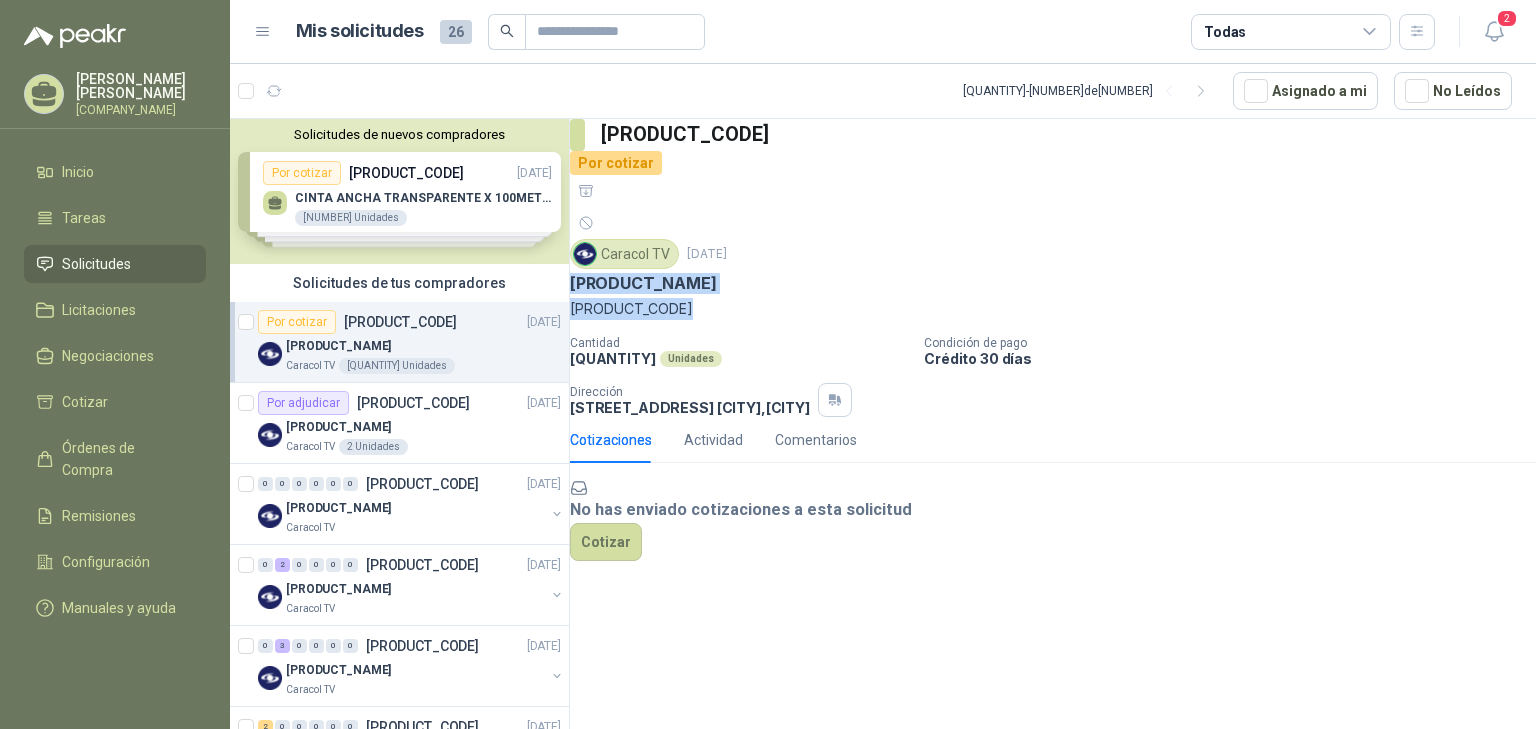 drag, startPoint x: 725, startPoint y: 257, endPoint x: 580, endPoint y: 221, distance: 149.40215 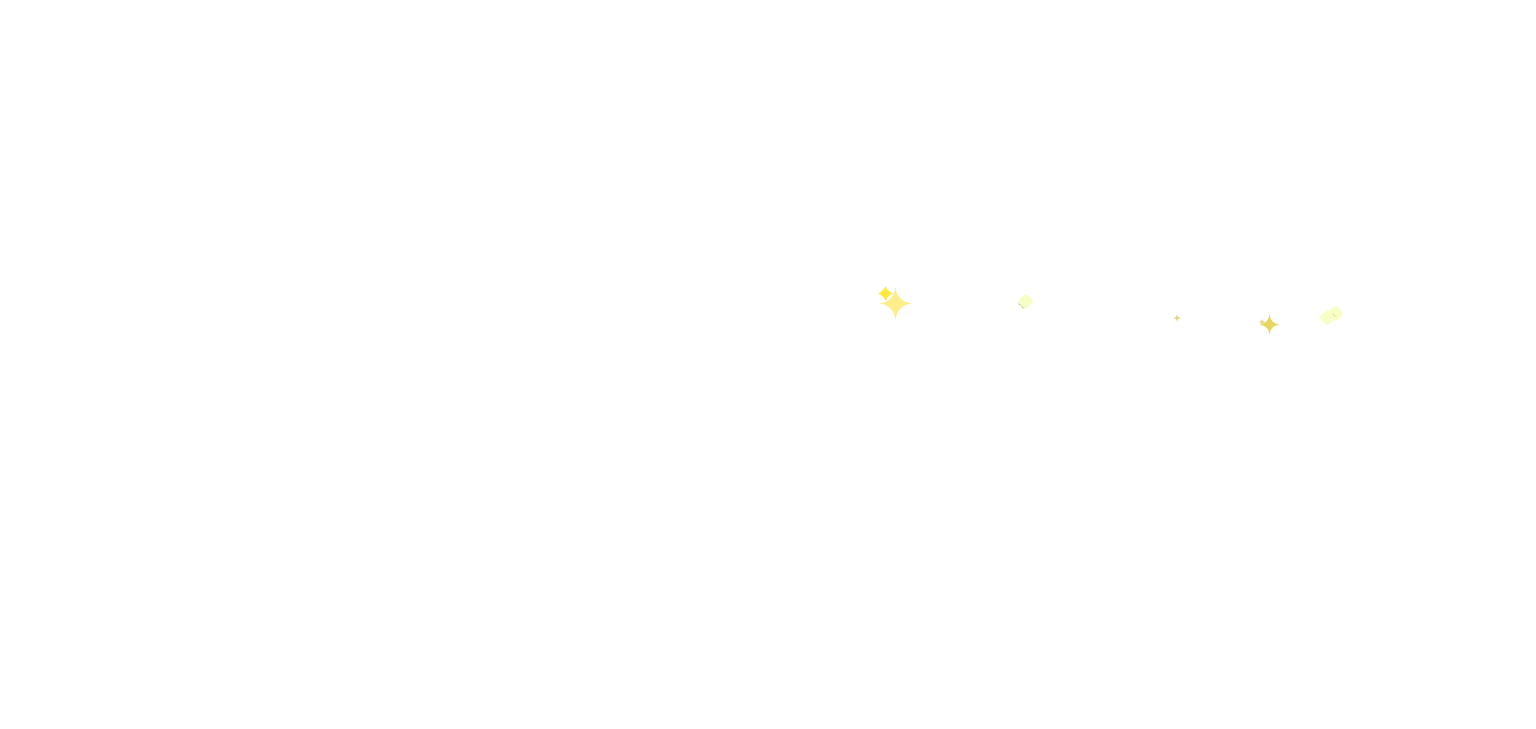 scroll, scrollTop: 0, scrollLeft: 0, axis: both 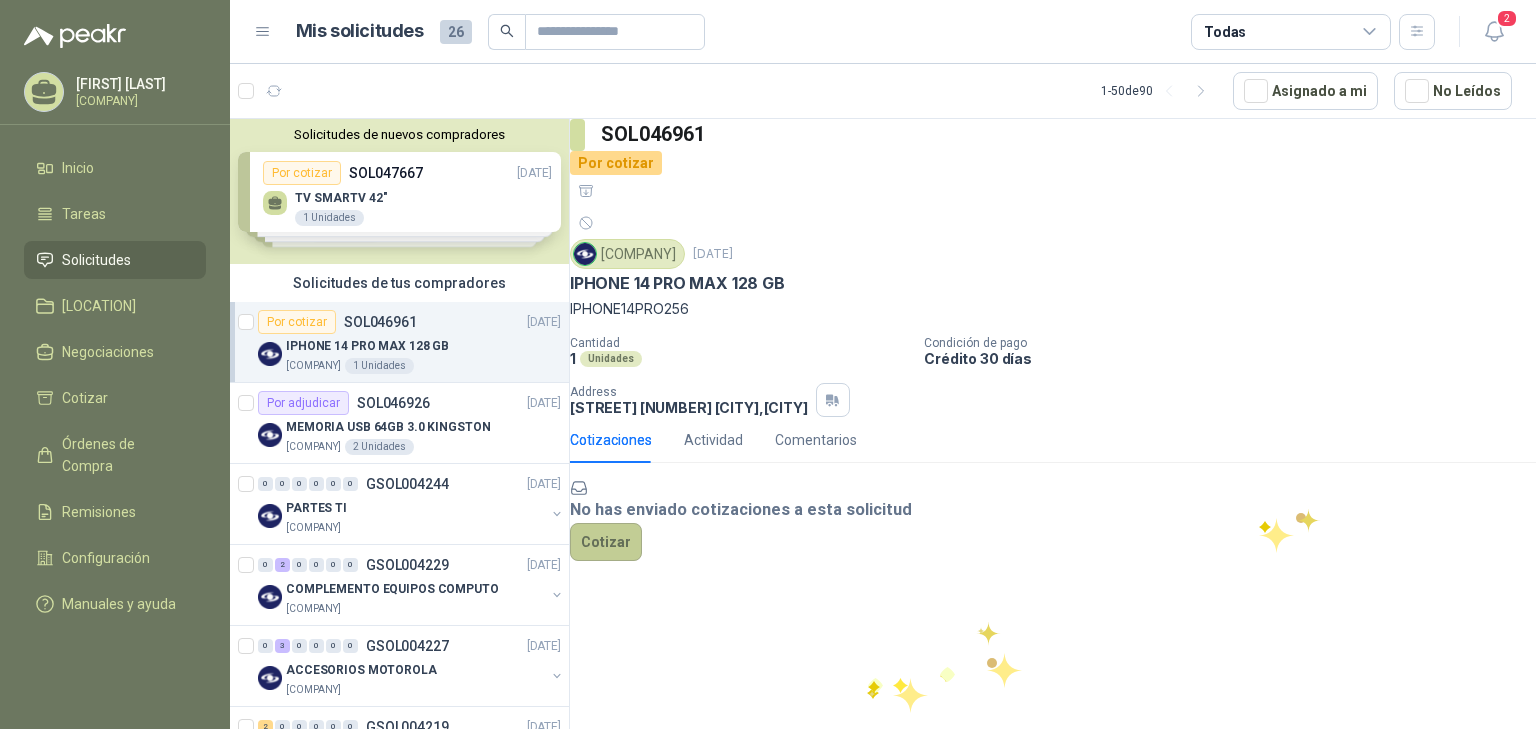click on "Cotizar" at bounding box center (606, 542) 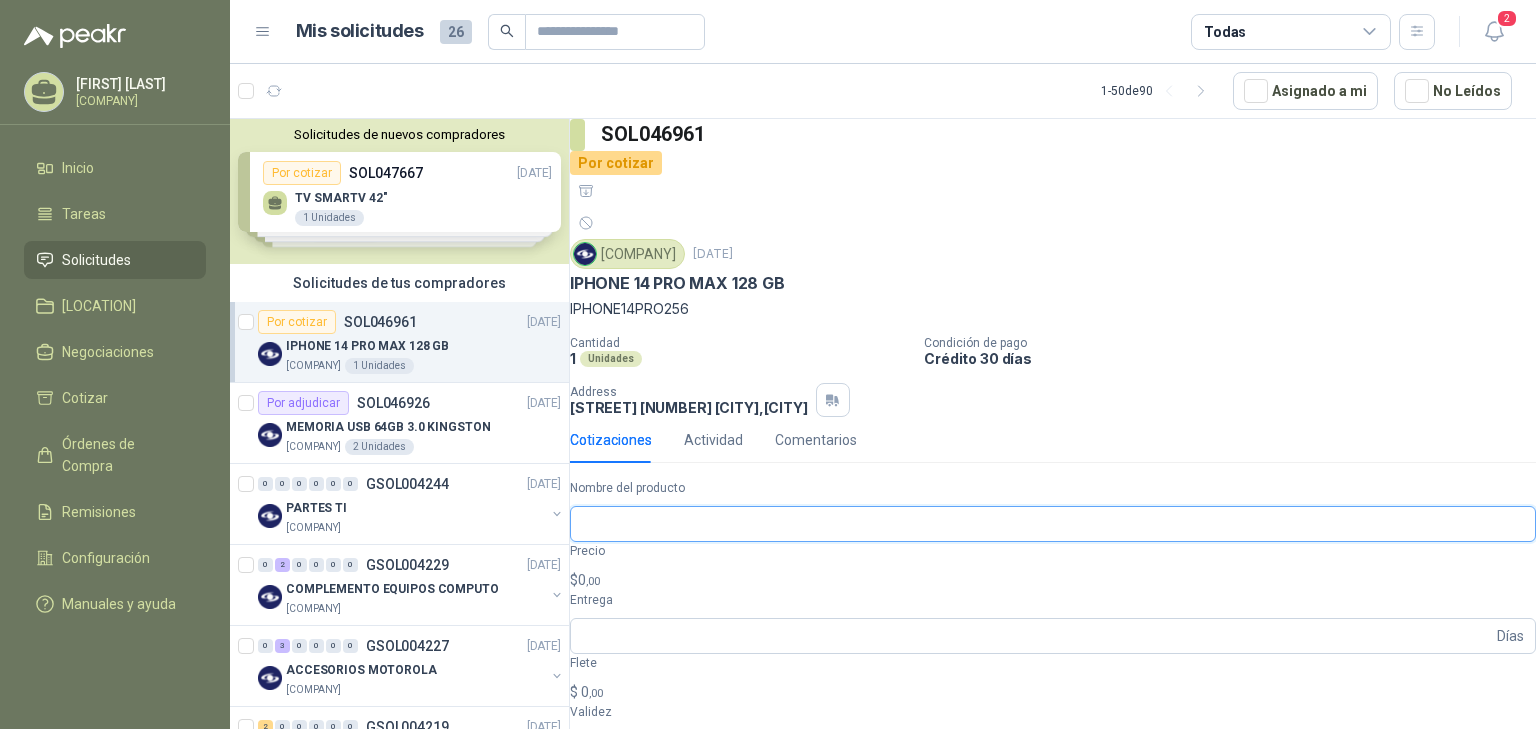 click on "Nombre del producto" at bounding box center (1053, 524) 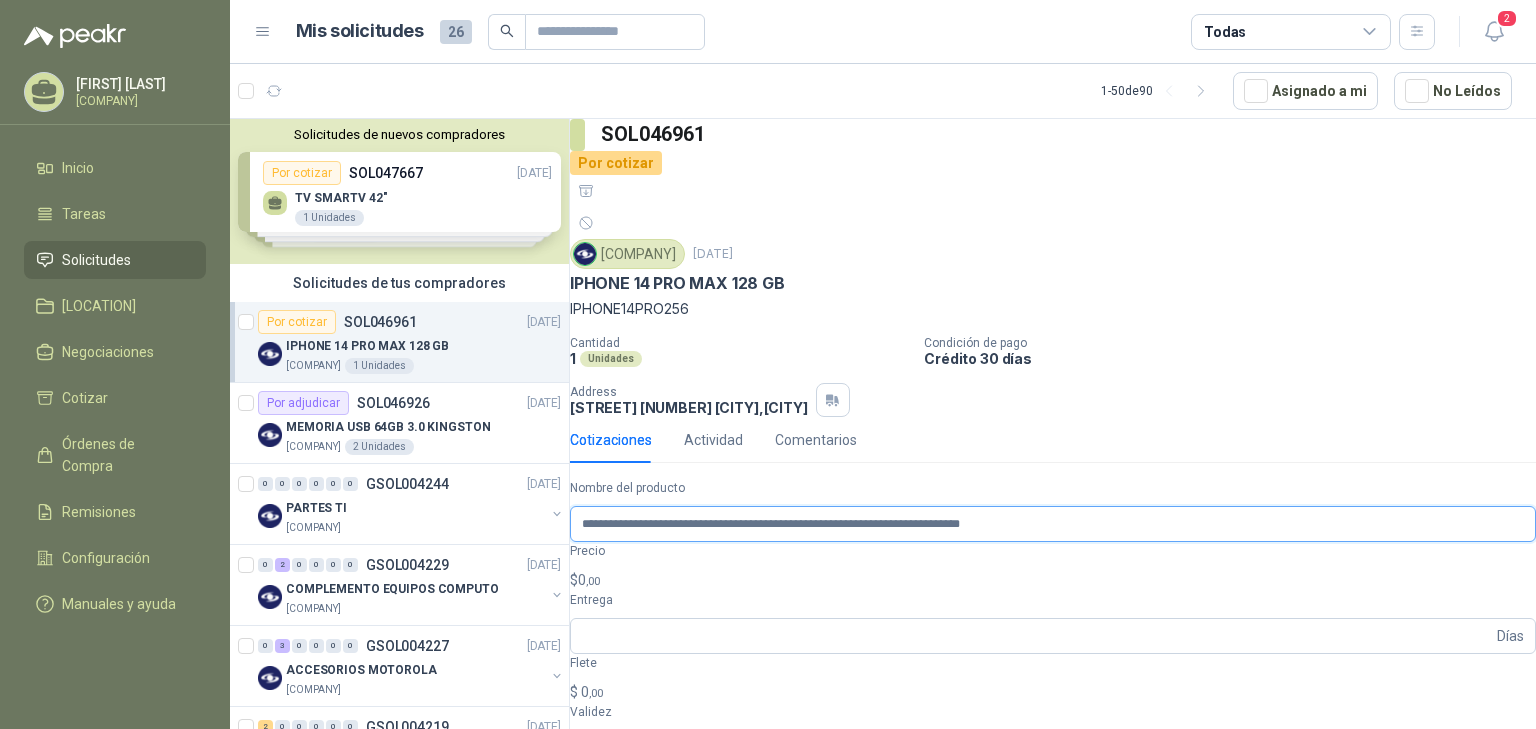 type on "**********" 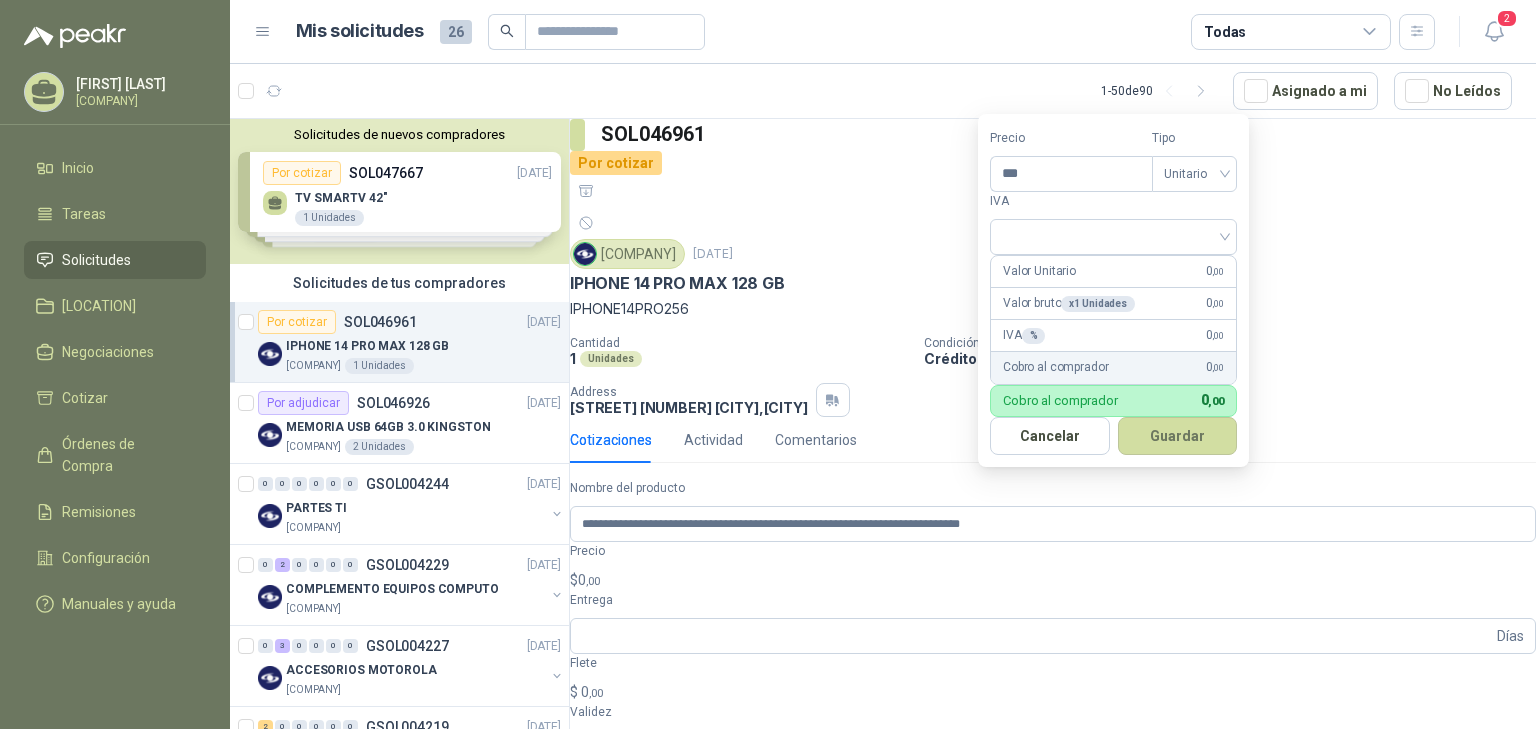 click on "$  0 ,00" at bounding box center [1053, 580] 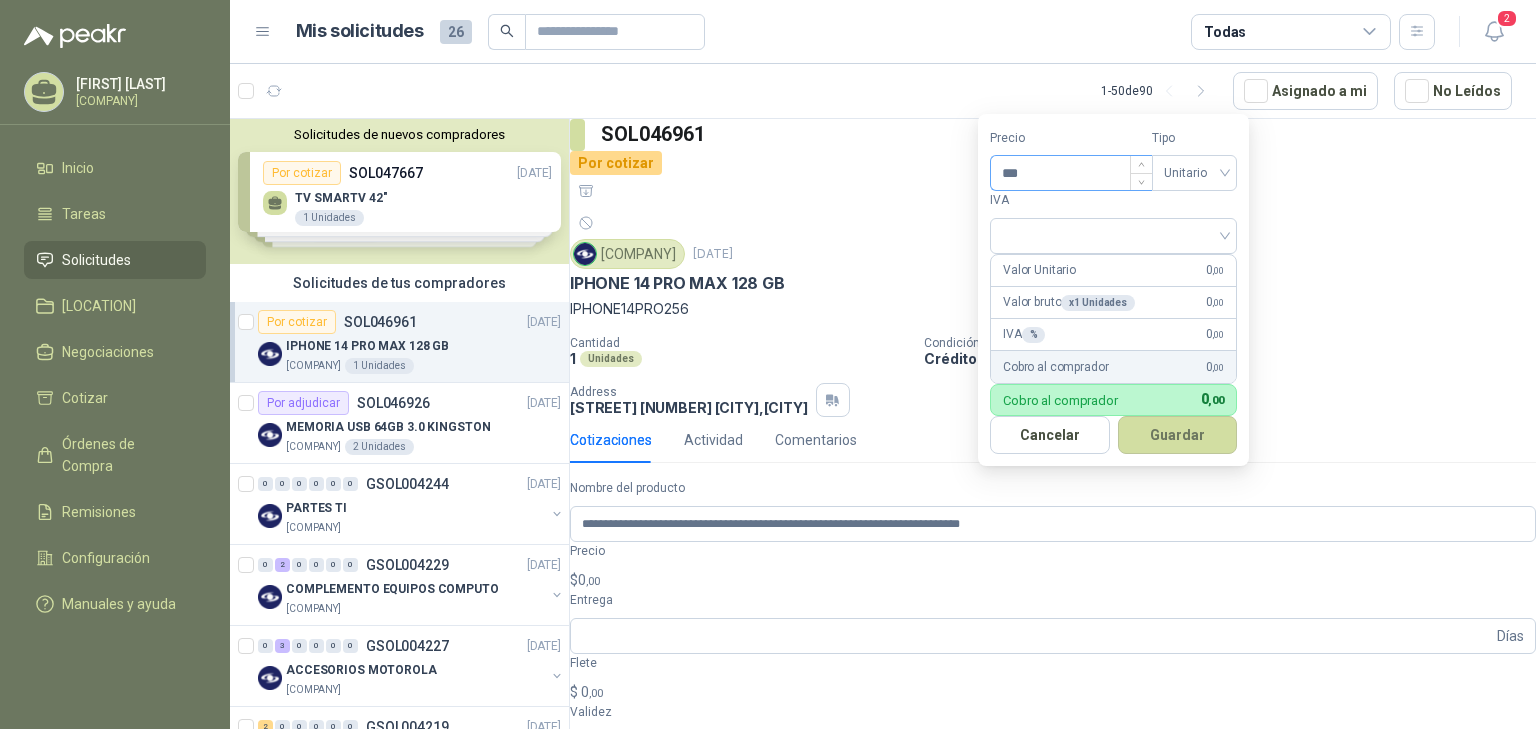 click on "***" at bounding box center [1071, 173] 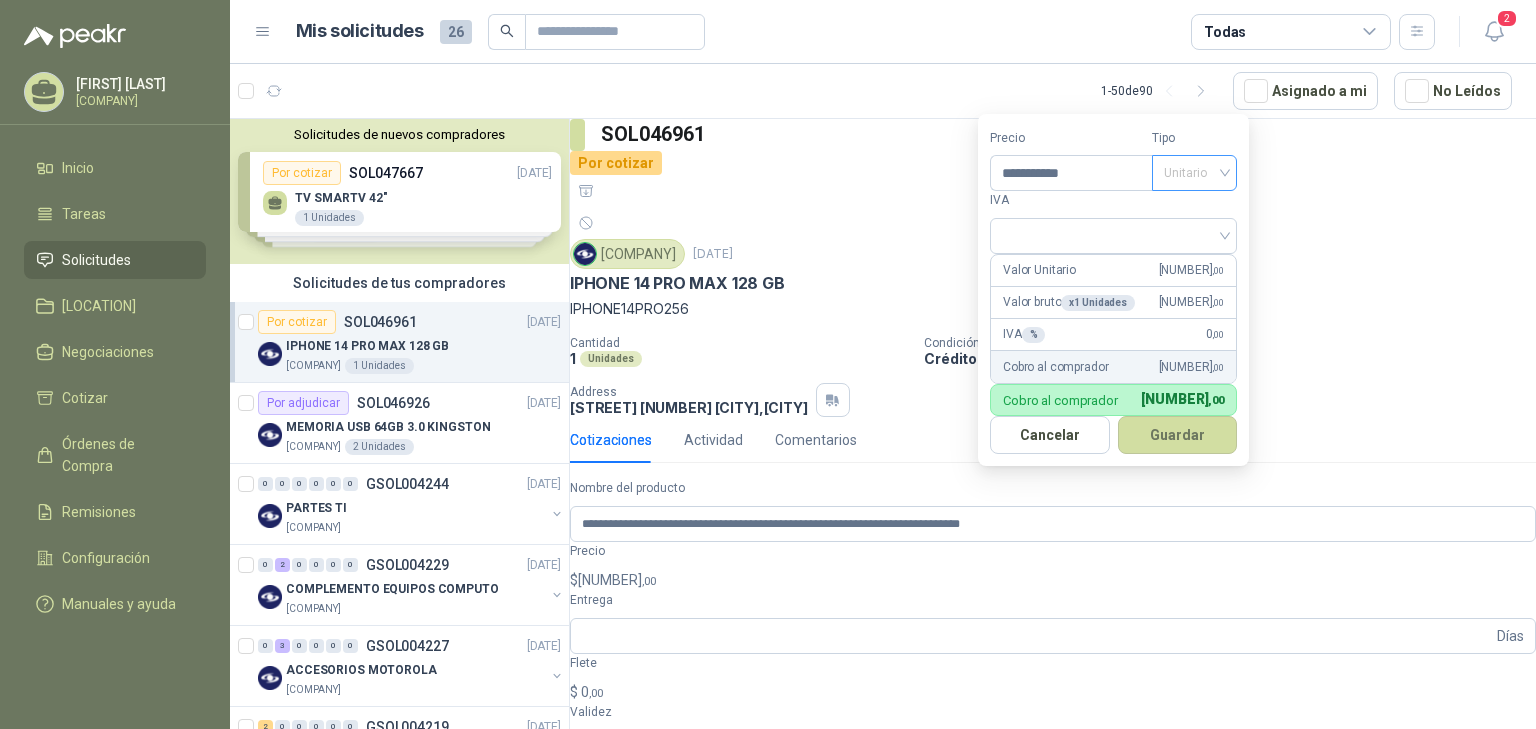click on "Unitario" at bounding box center [1194, 173] 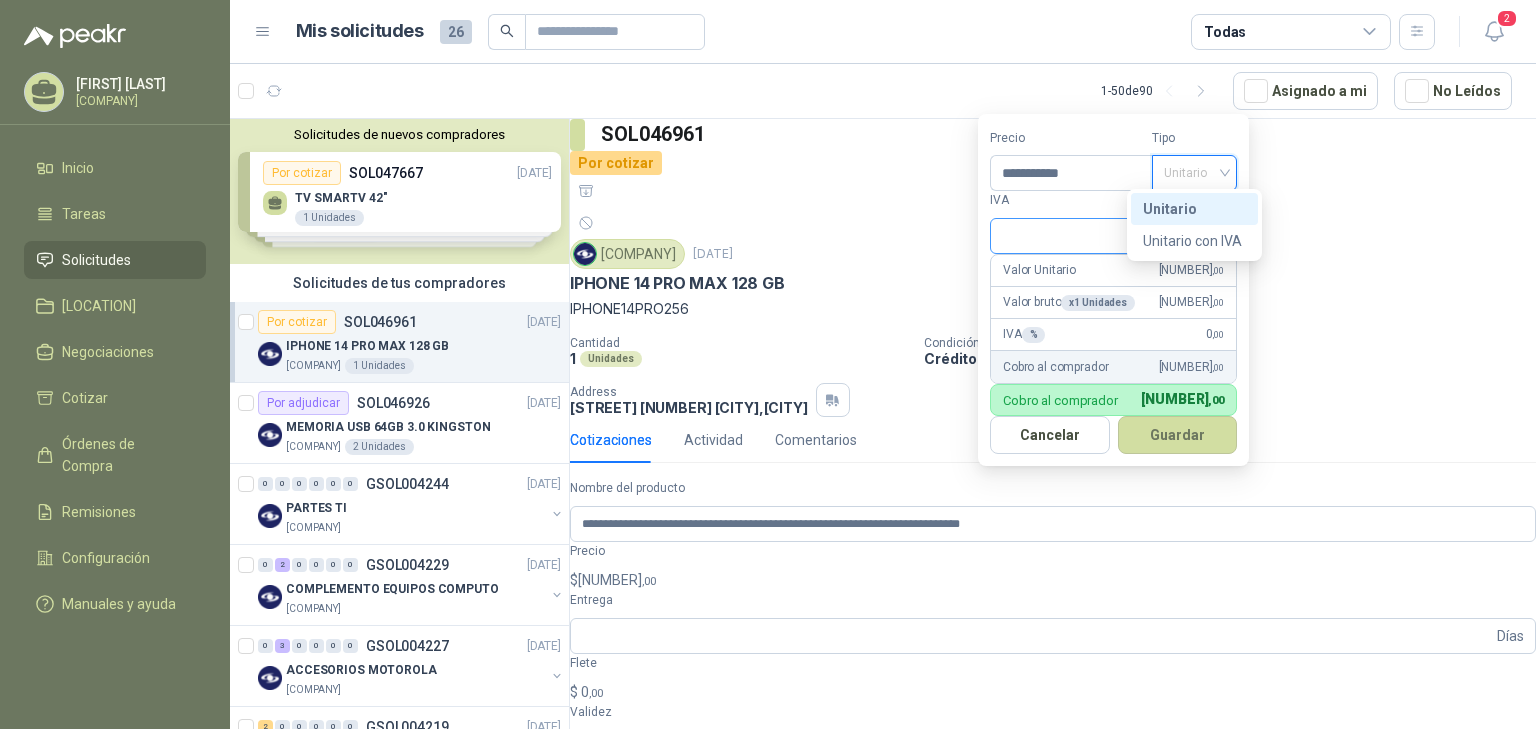 click at bounding box center [1113, 236] 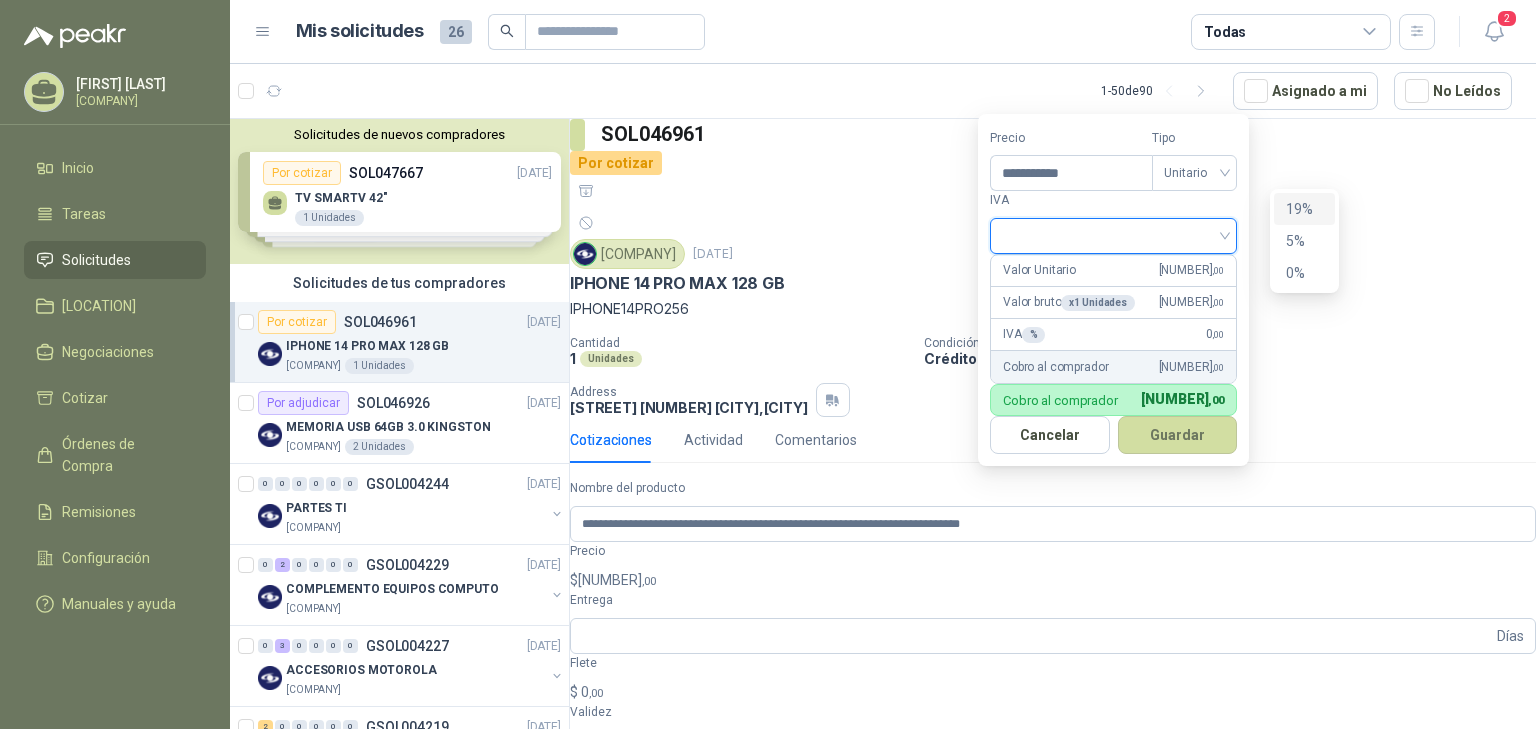 click on "19%" at bounding box center (1304, 209) 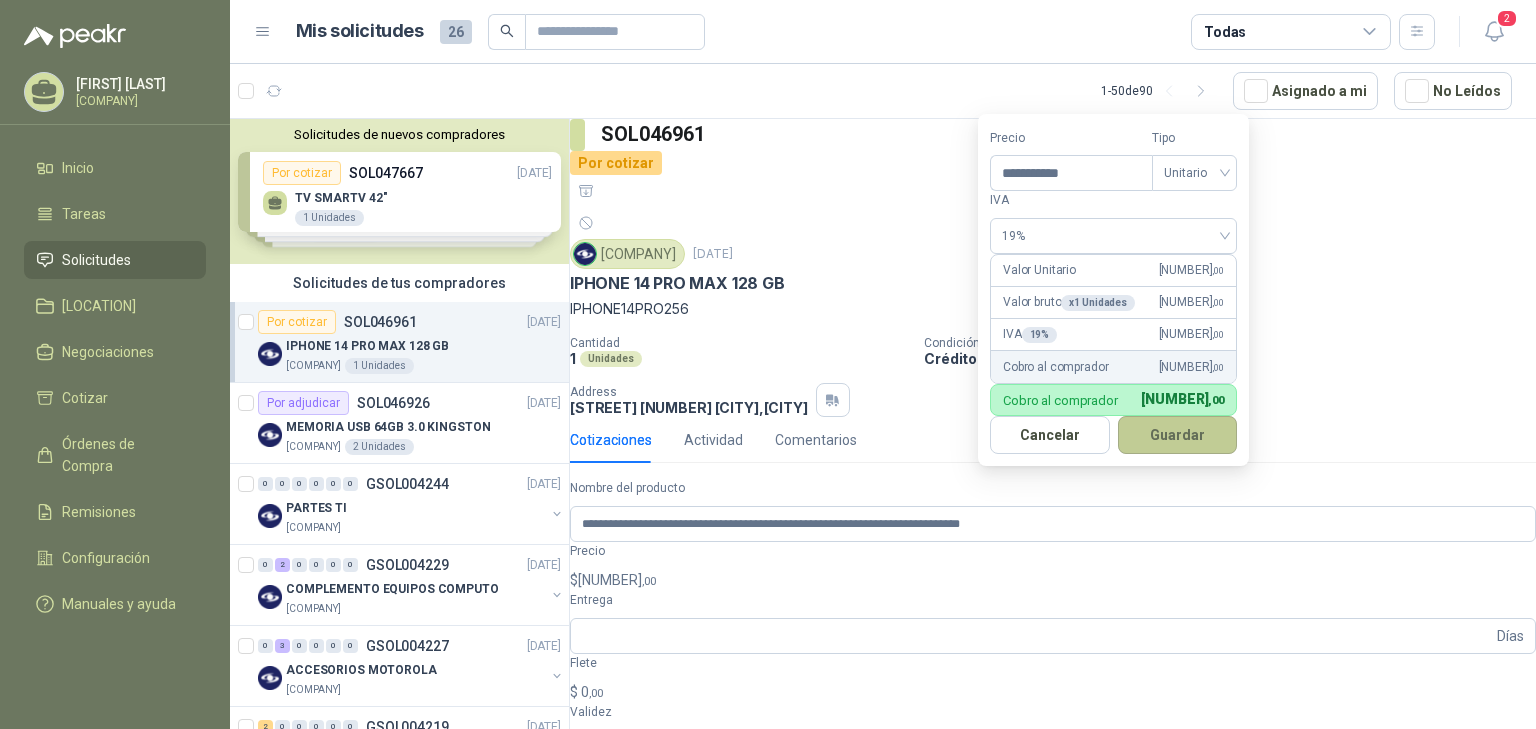 click on "Guardar" at bounding box center (1178, 435) 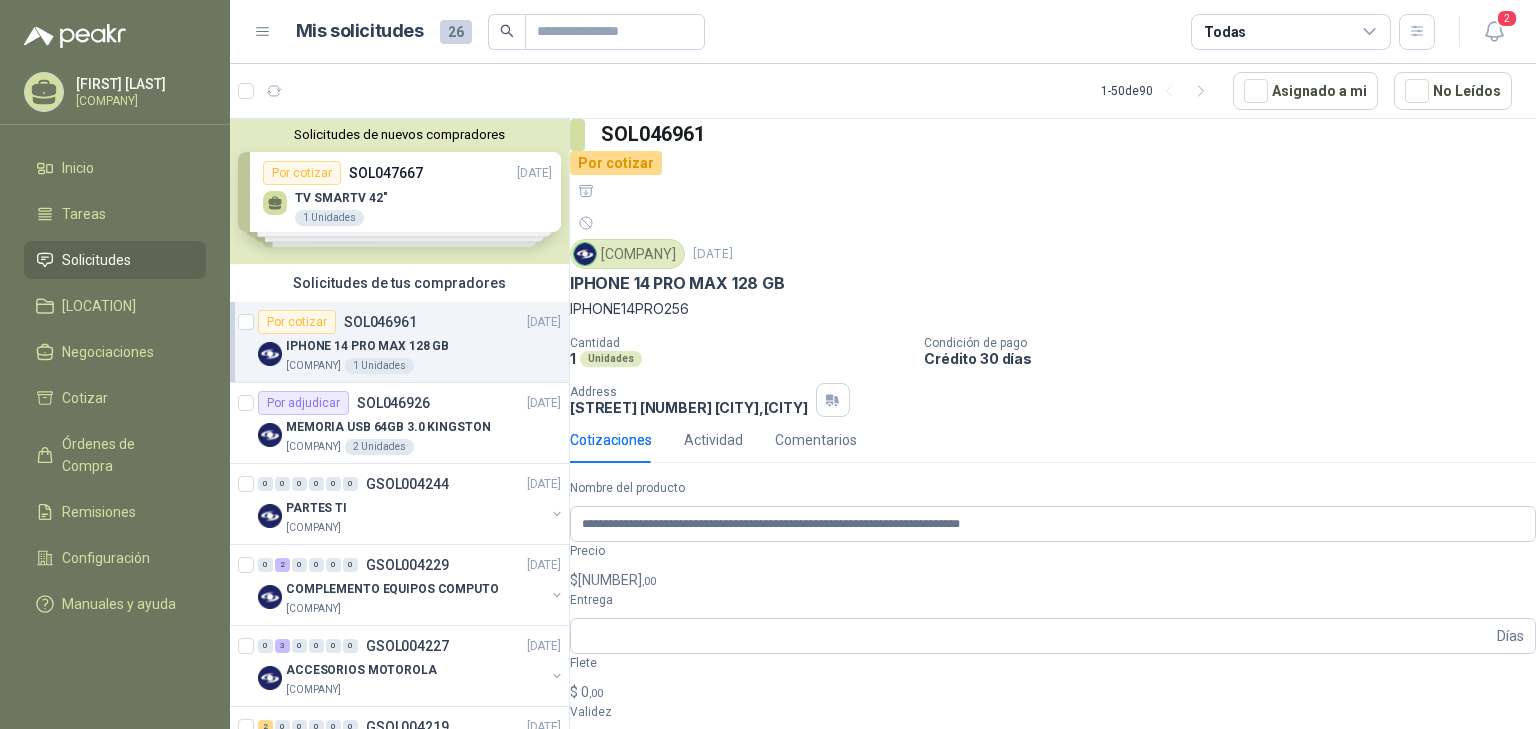 click at bounding box center [1053, 776] 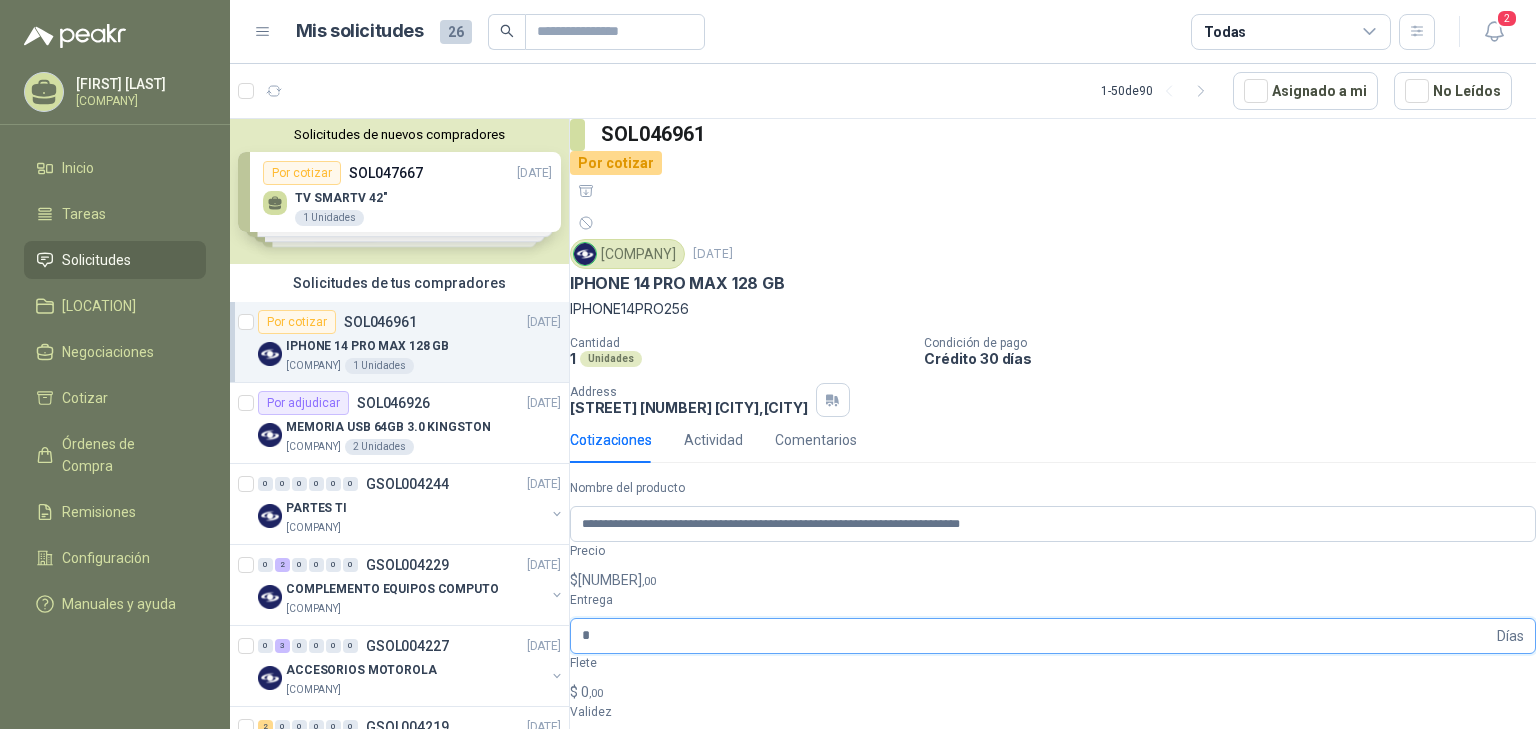 type on "*" 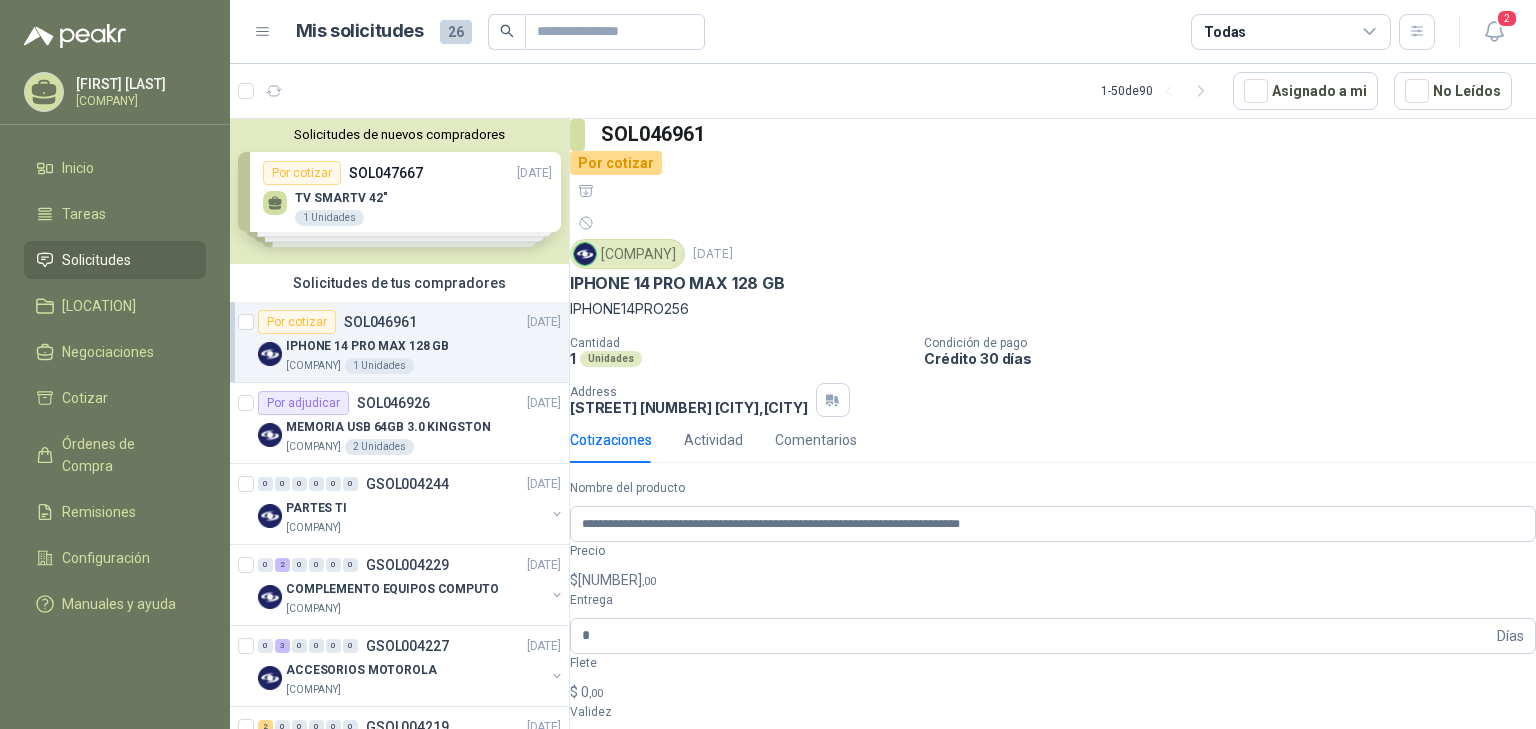 click on "Cargar archivo" at bounding box center [642, 849] 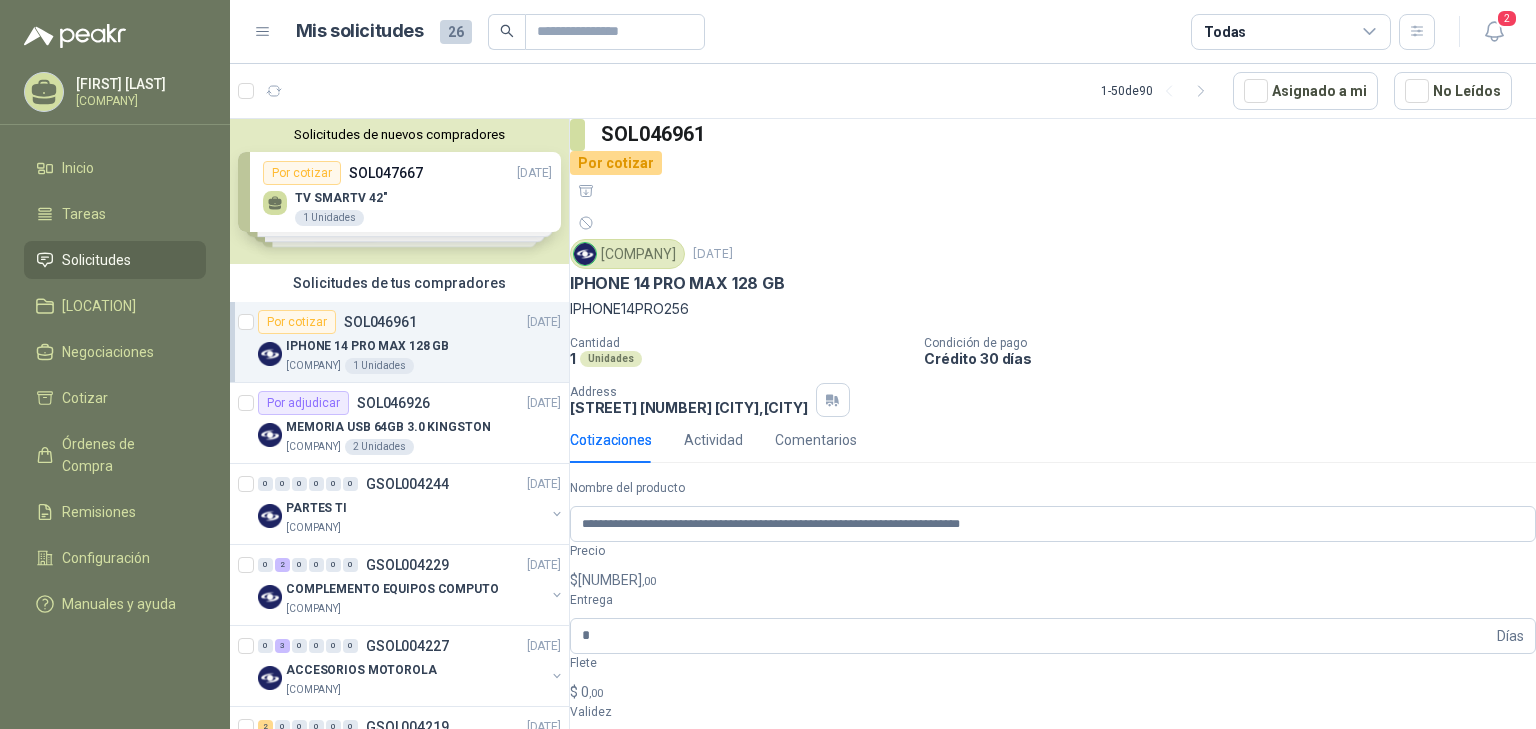click on "Publicar Cotización" at bounding box center (647, 950) 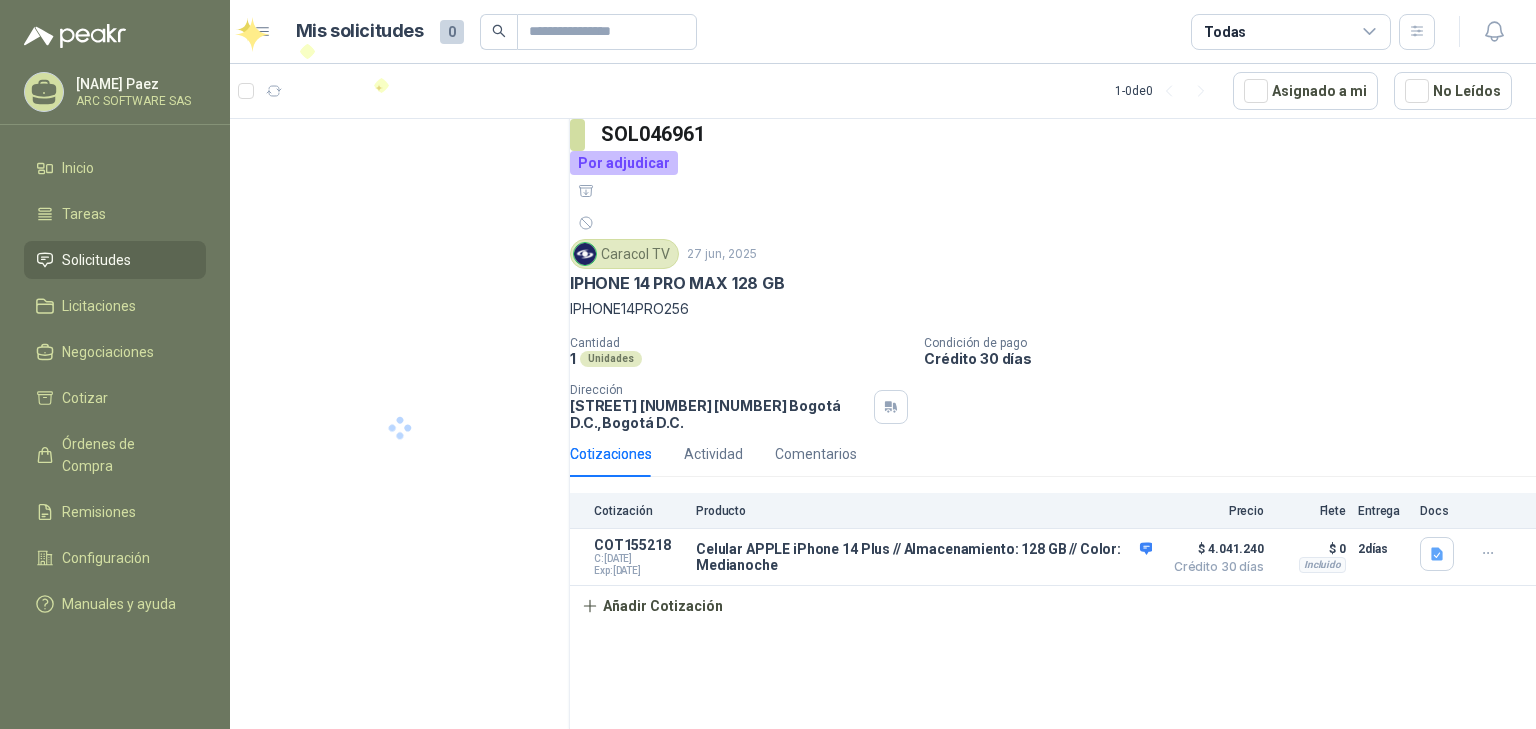 scroll, scrollTop: 0, scrollLeft: 0, axis: both 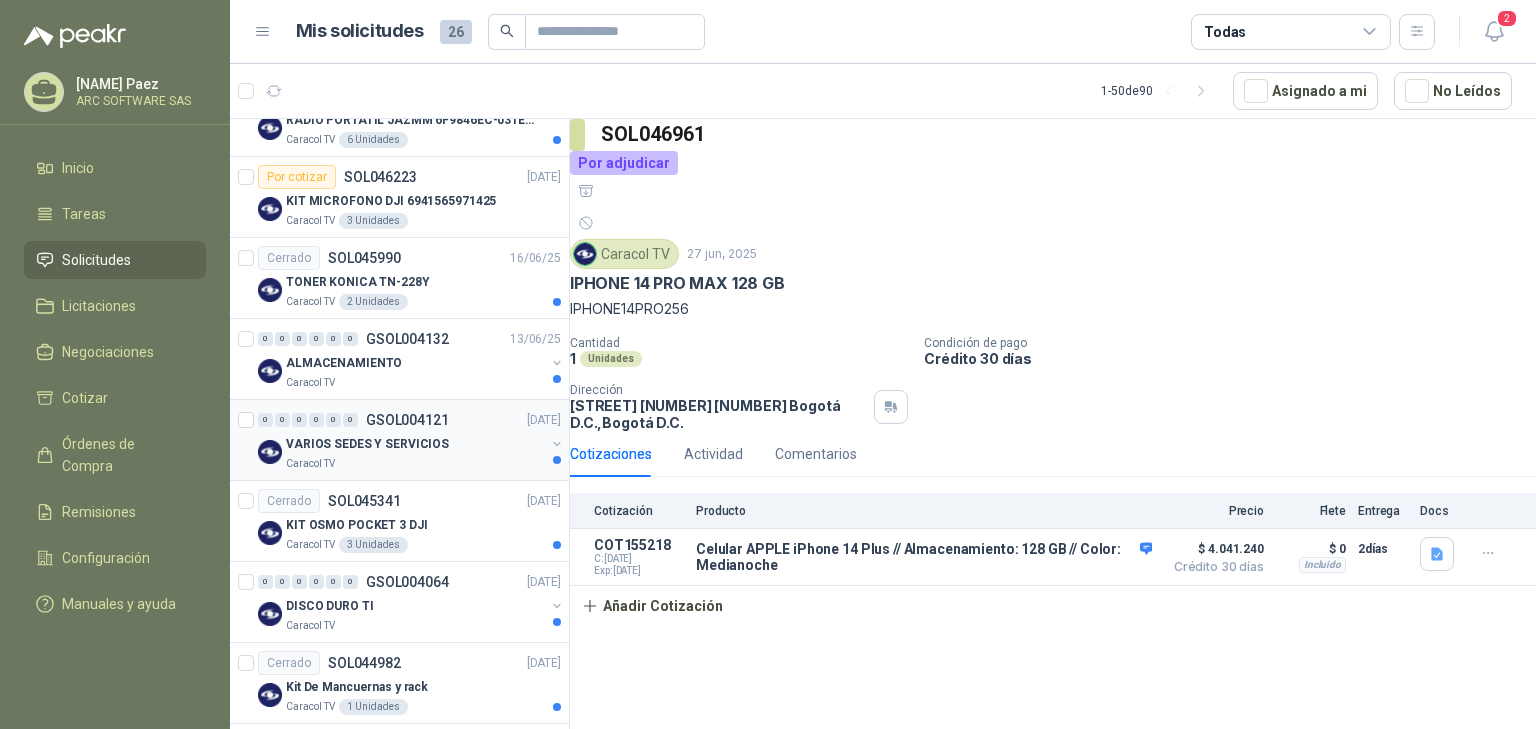 click on "[PRODUCT_NAME]" at bounding box center (415, 444) 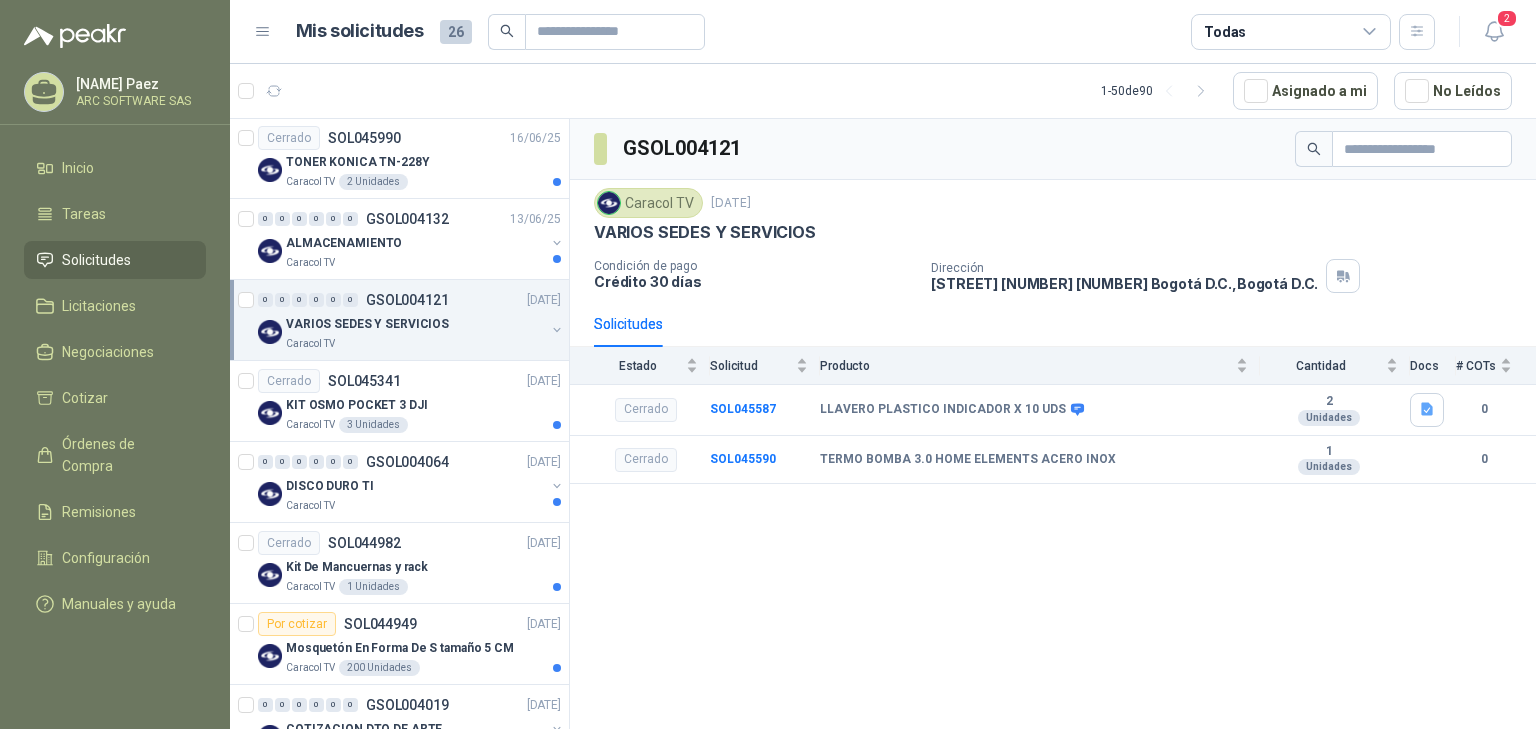 scroll, scrollTop: 1520, scrollLeft: 0, axis: vertical 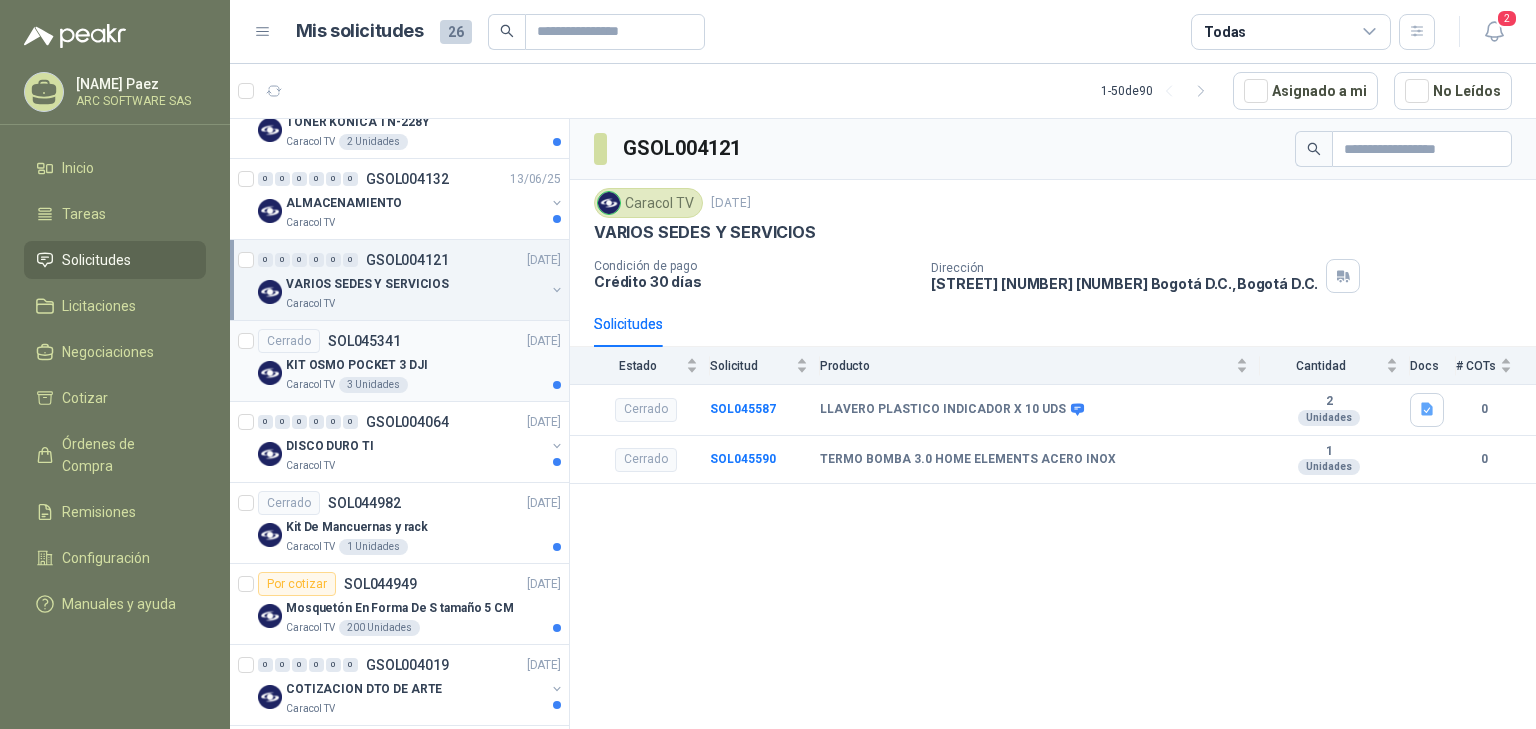 click on "[PRODUCT_NAME]" at bounding box center (423, 365) 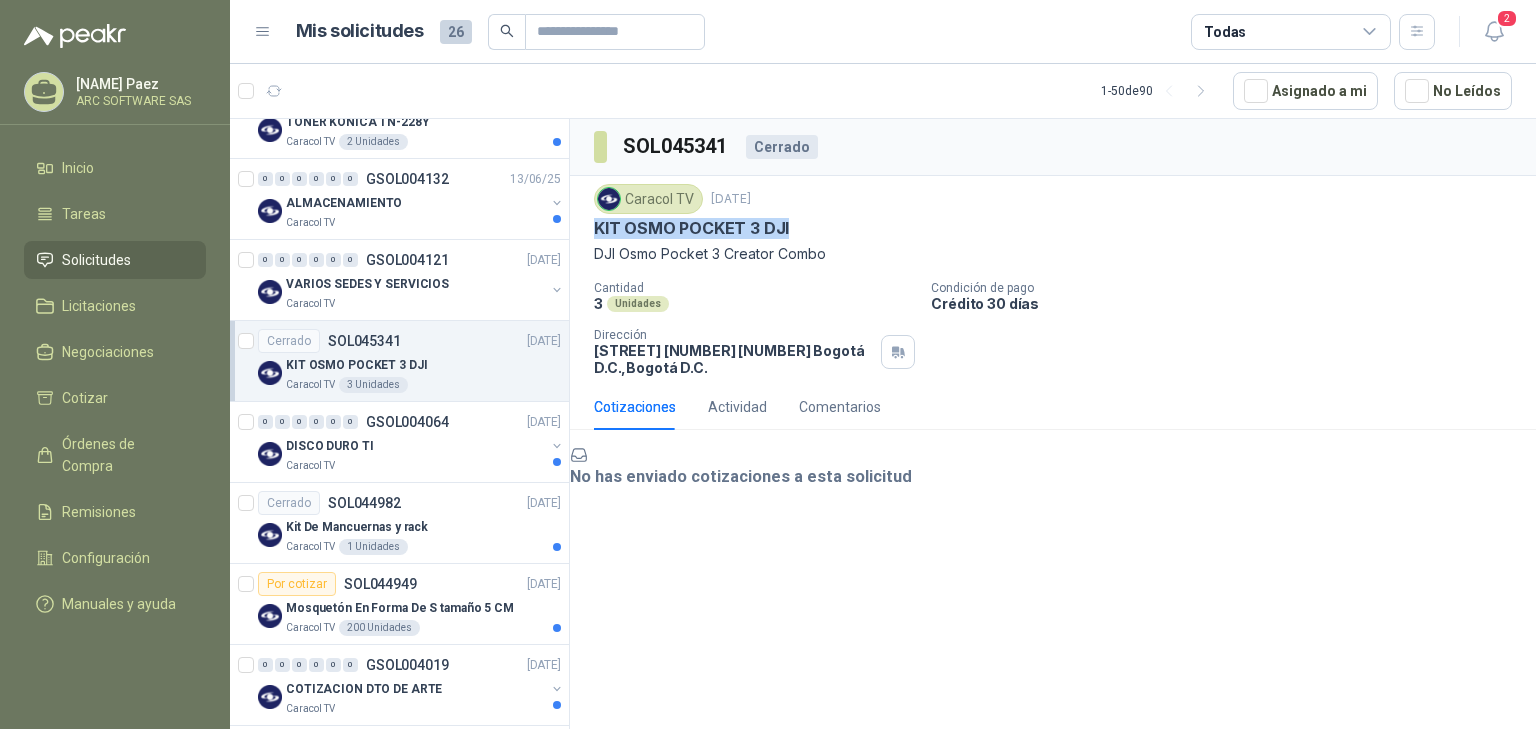 drag, startPoint x: 789, startPoint y: 223, endPoint x: 596, endPoint y: 217, distance: 193.09325 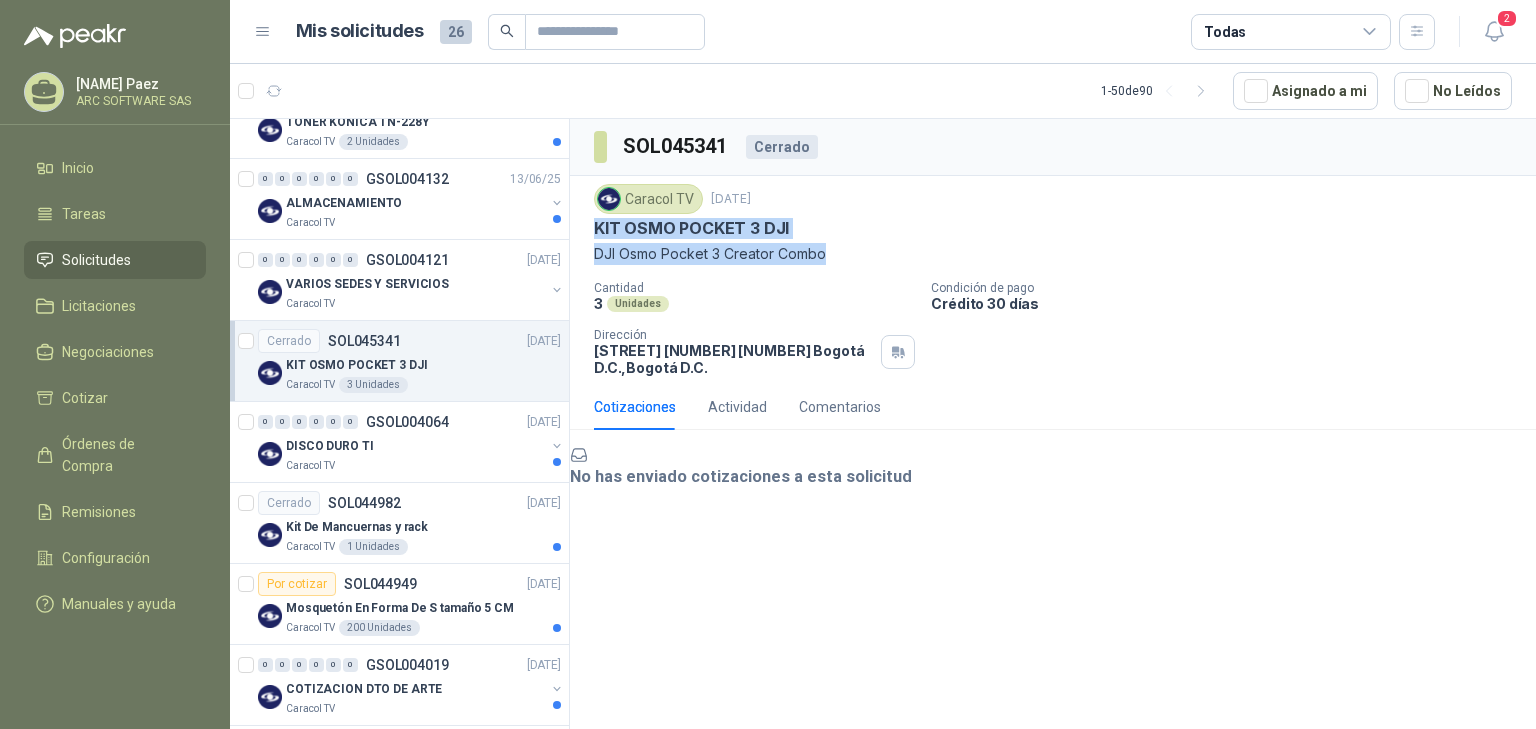 drag, startPoint x: 833, startPoint y: 253, endPoint x: 590, endPoint y: 232, distance: 243.90572 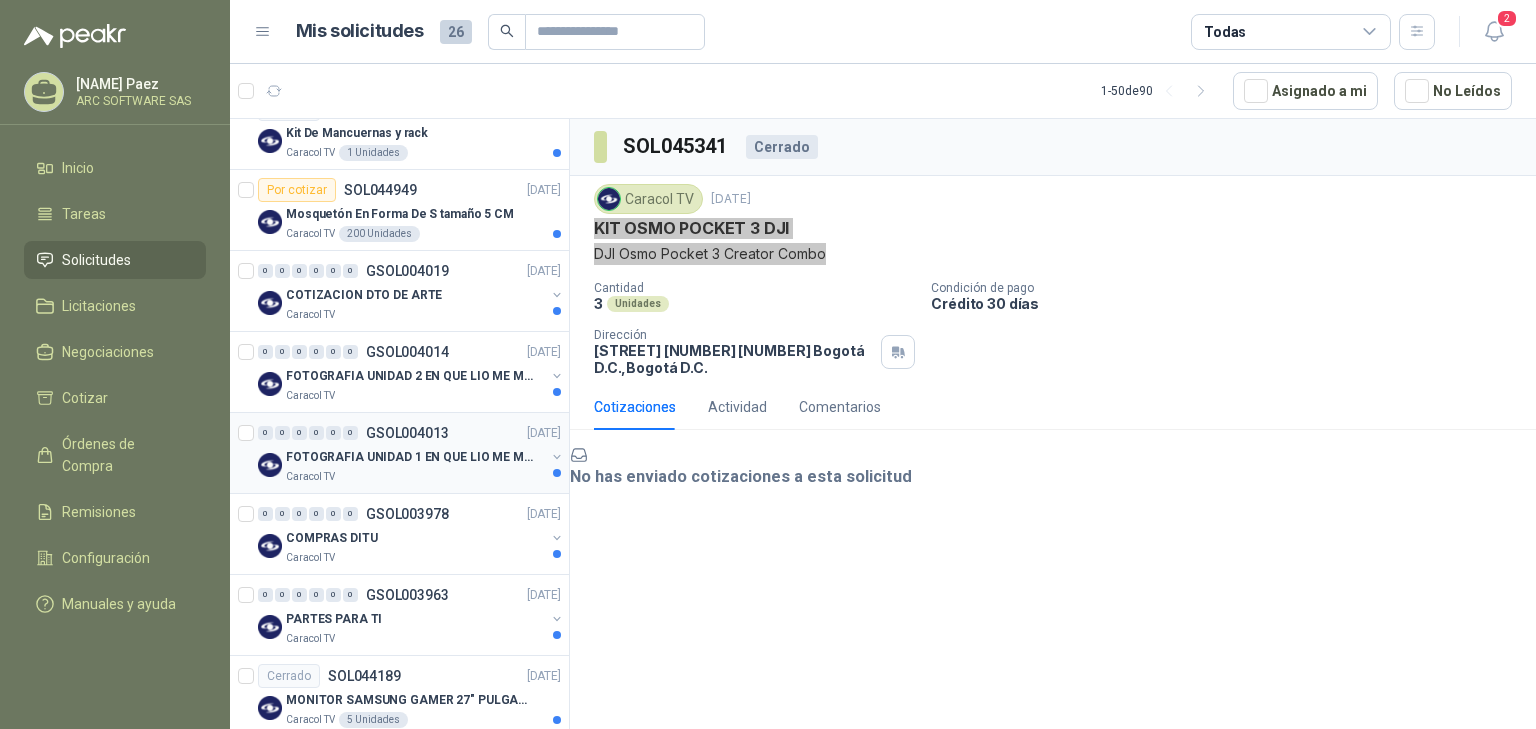 scroll, scrollTop: 2080, scrollLeft: 0, axis: vertical 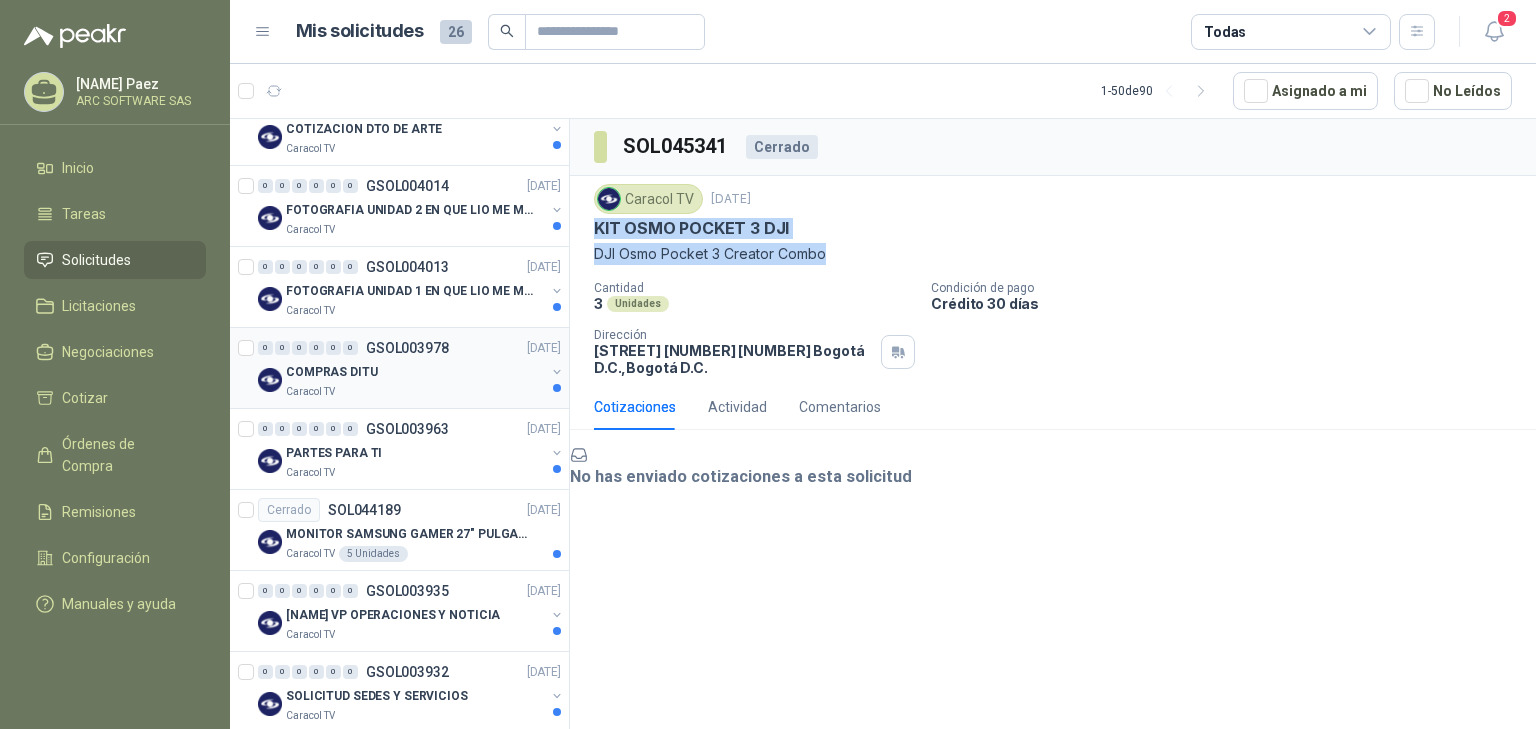 click on "[PRODUCT_NAME]" at bounding box center [415, 372] 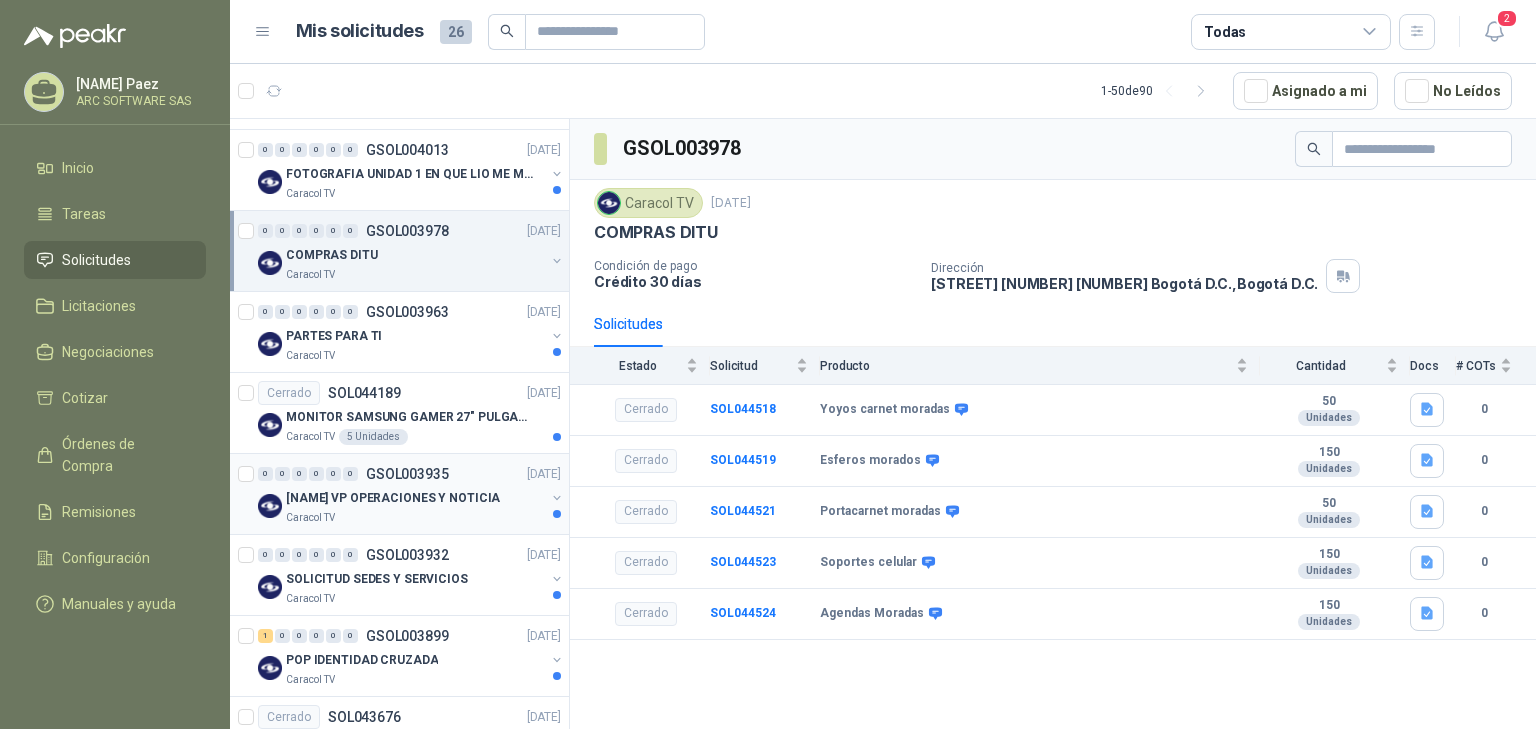 scroll, scrollTop: 2240, scrollLeft: 0, axis: vertical 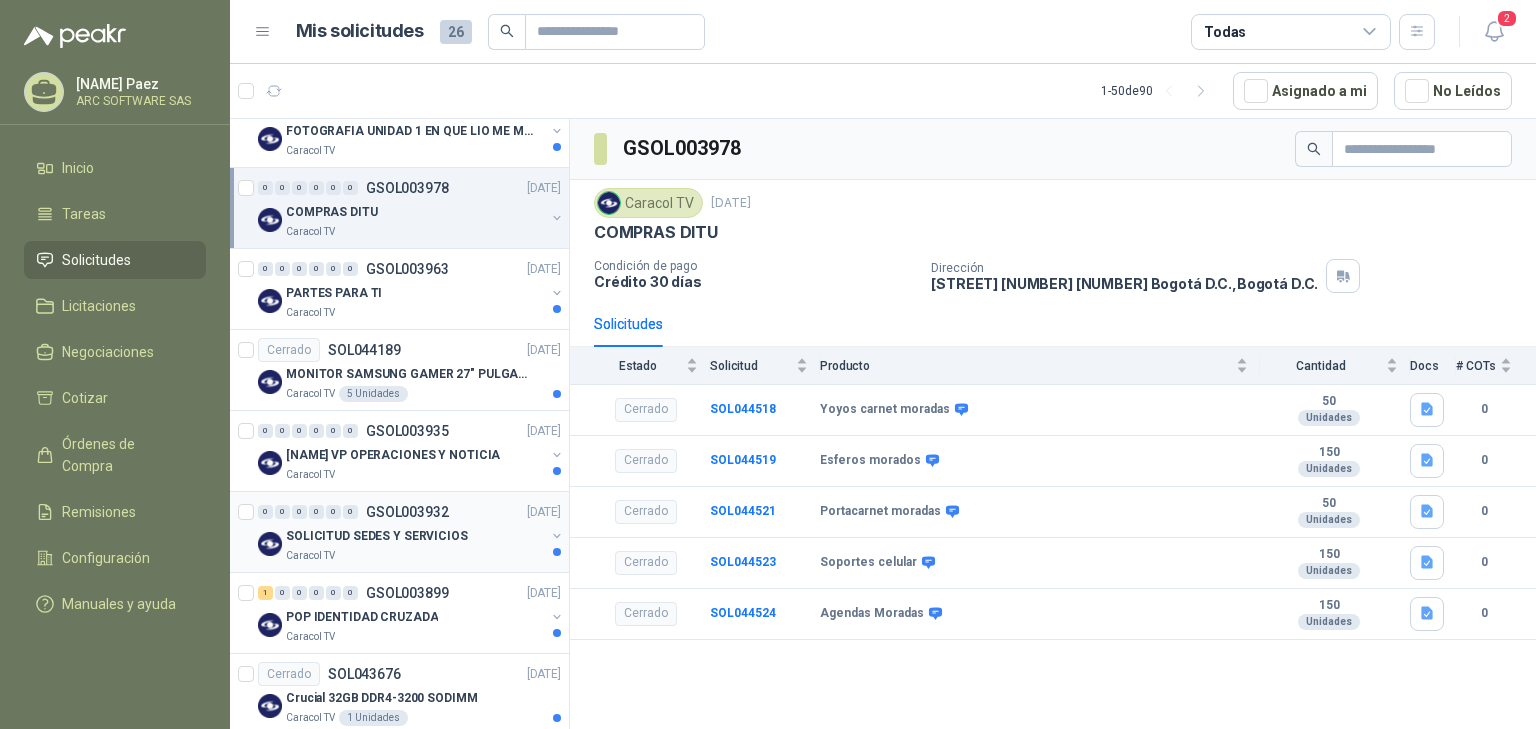 click on "SOLICITUD SEDES Y SERVICIOS" at bounding box center (377, 536) 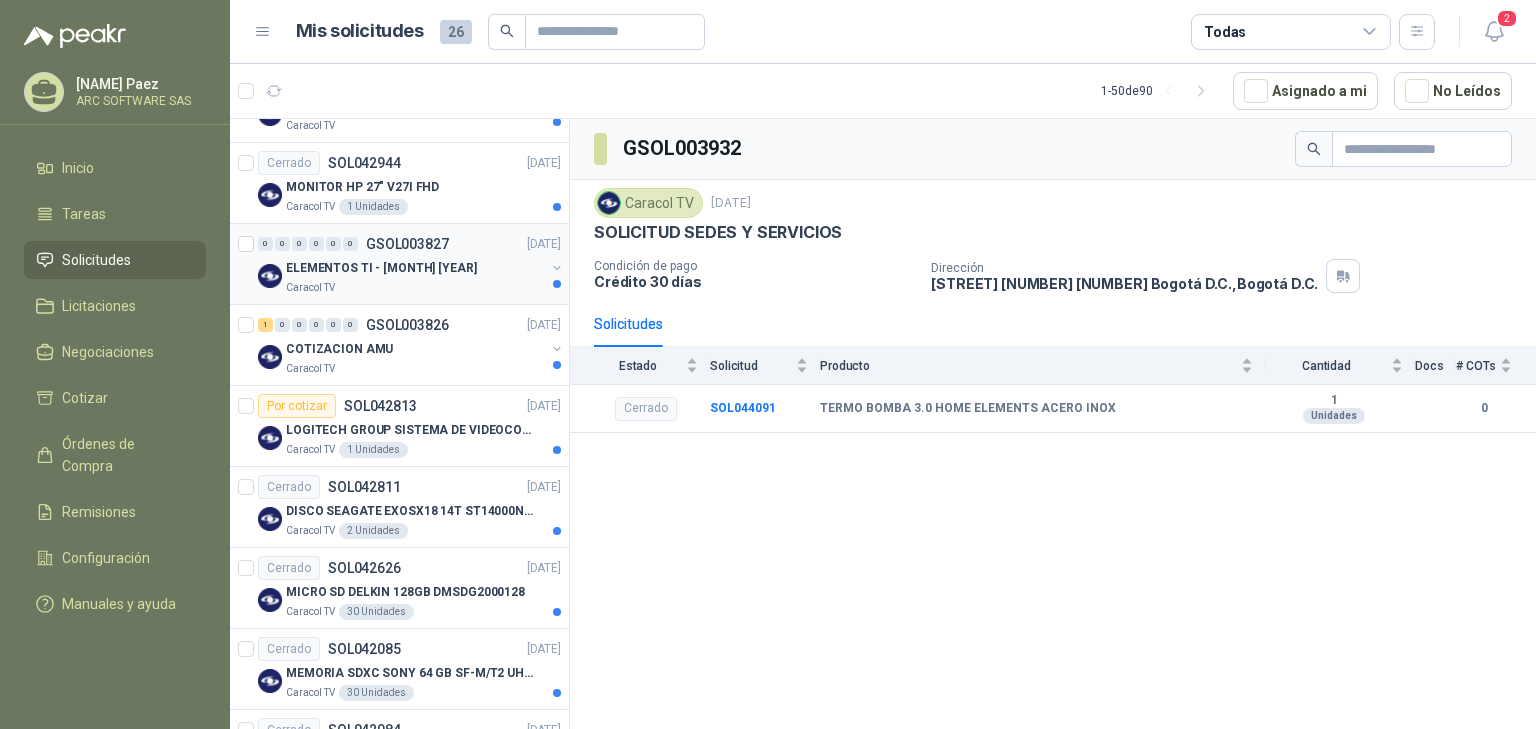 scroll, scrollTop: 3200, scrollLeft: 0, axis: vertical 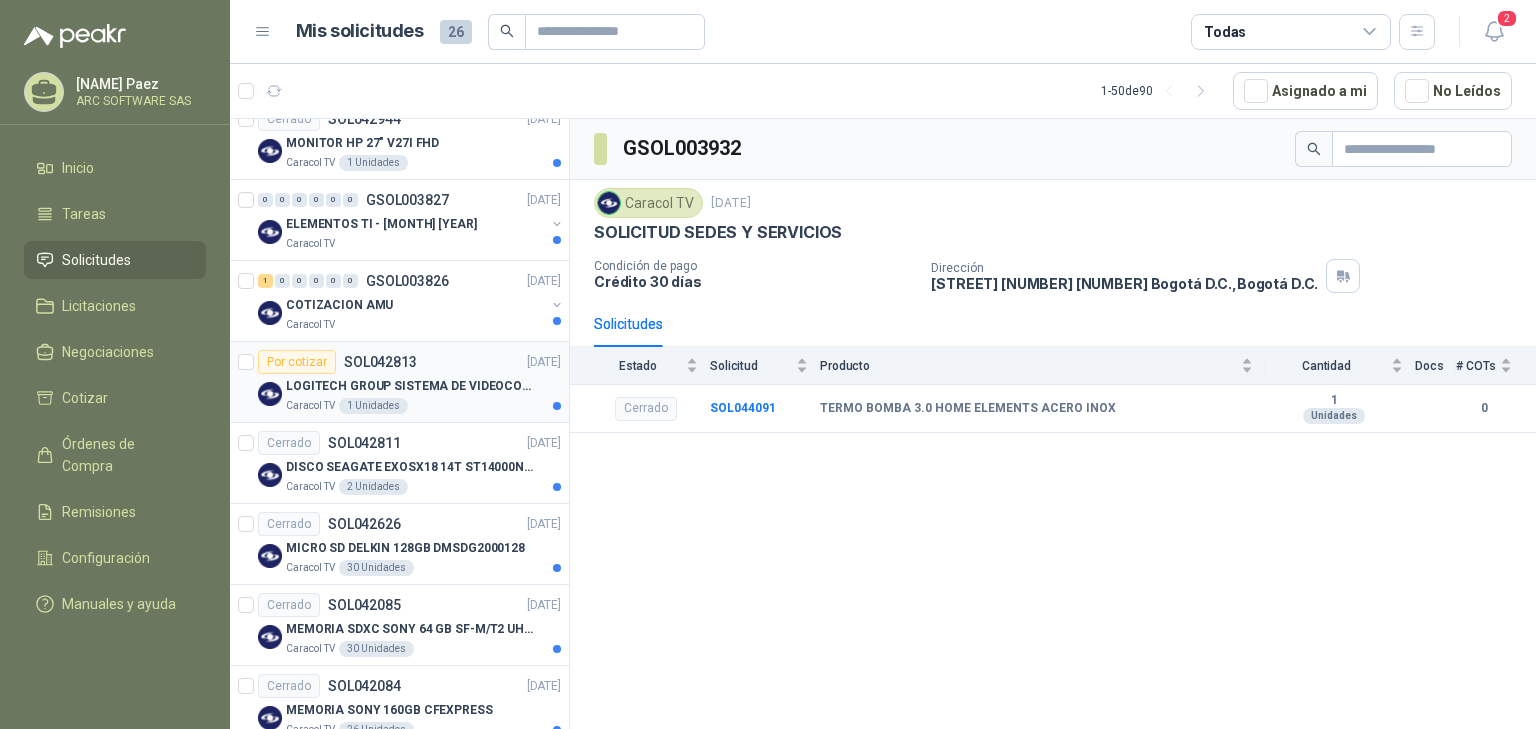 click on "[PRODUCT_NAME]" at bounding box center (410, 386) 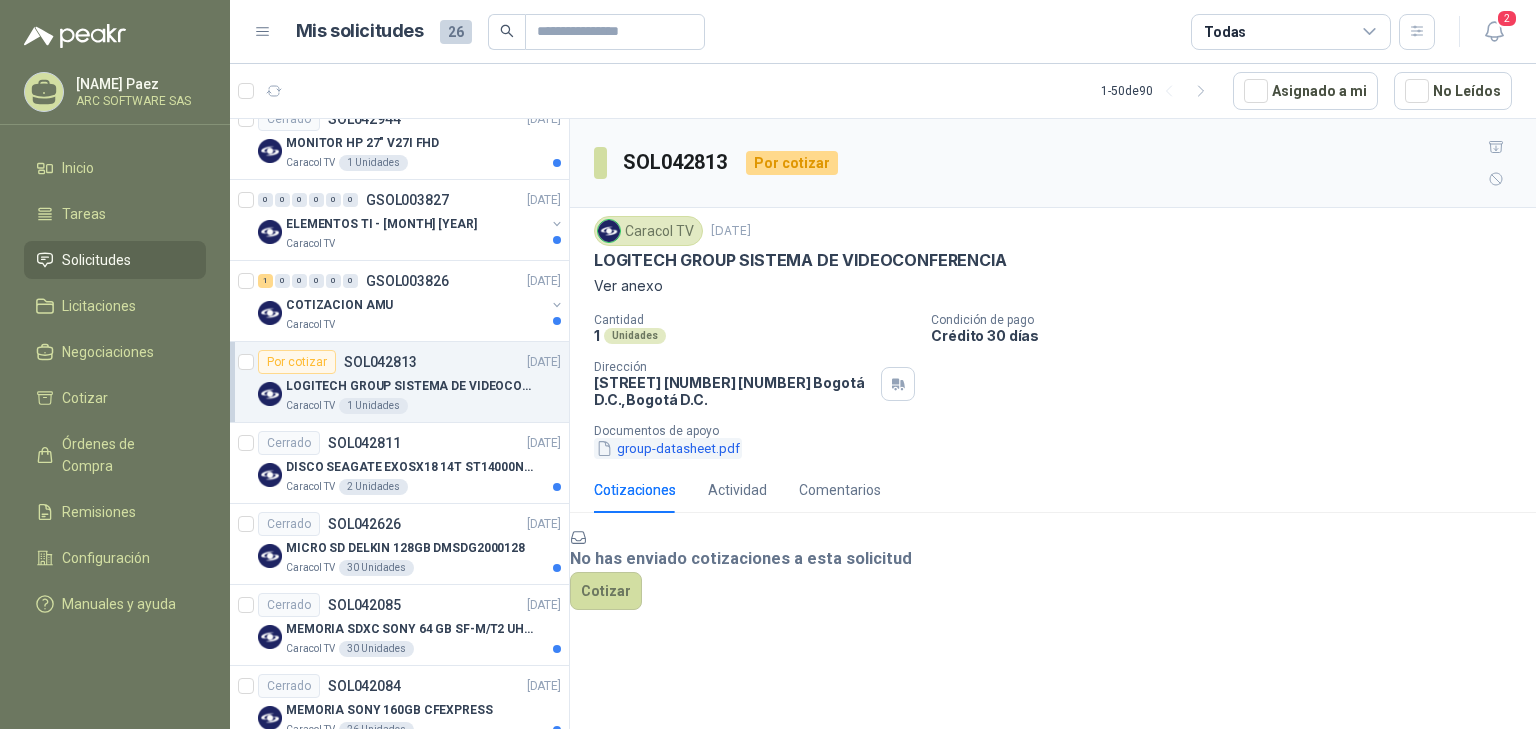 click on "group-datasheet.pdf" at bounding box center [668, 448] 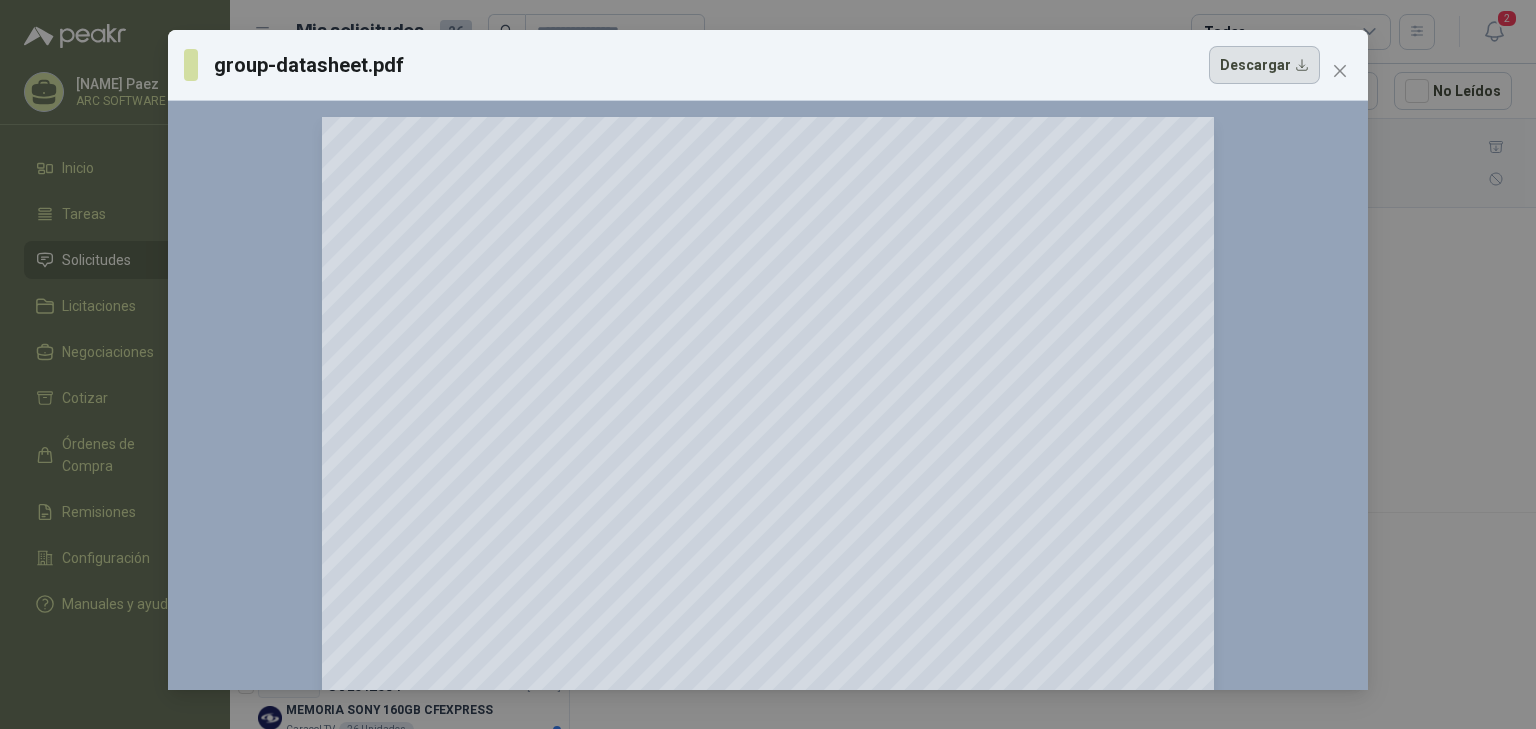 click on "Descargar" at bounding box center (1264, 65) 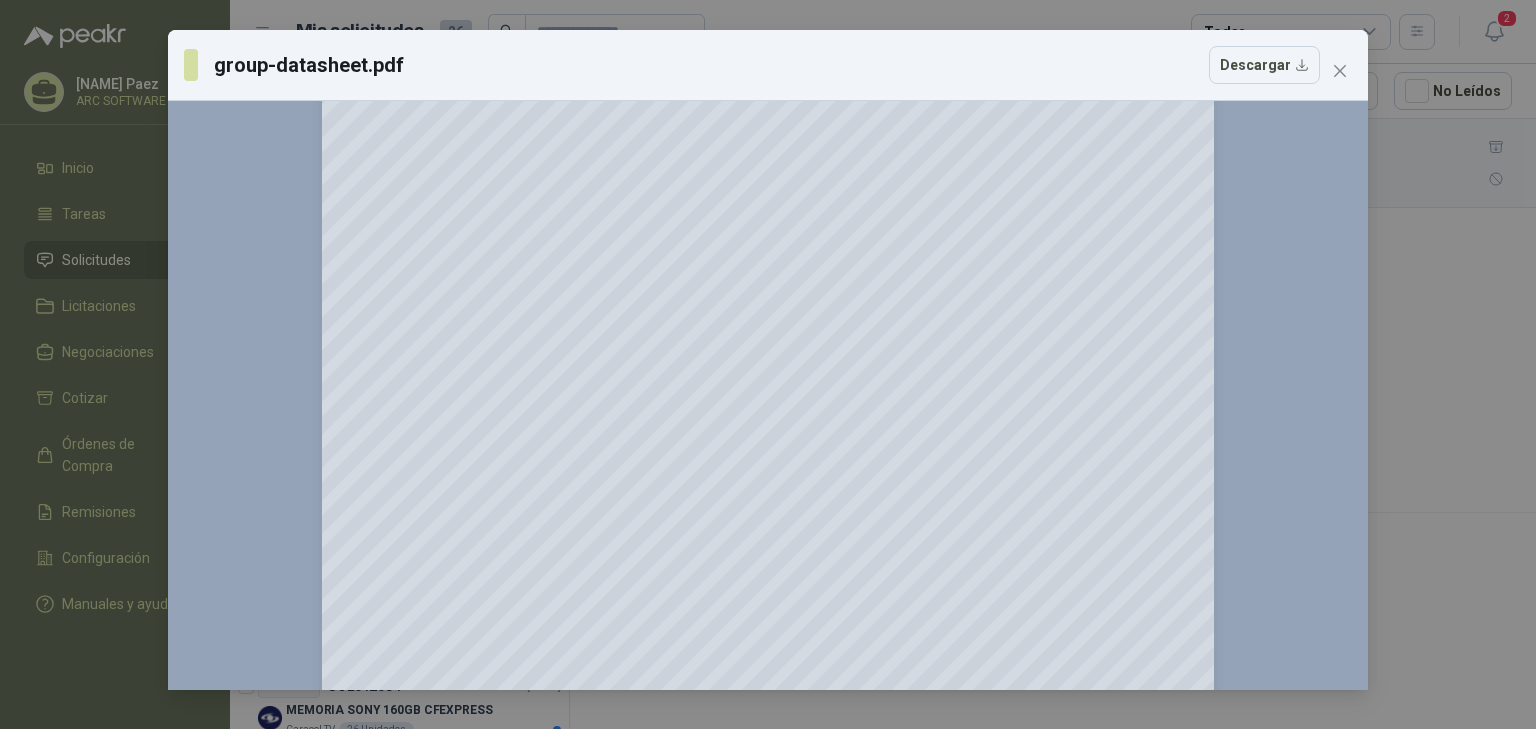 scroll, scrollTop: 240, scrollLeft: 0, axis: vertical 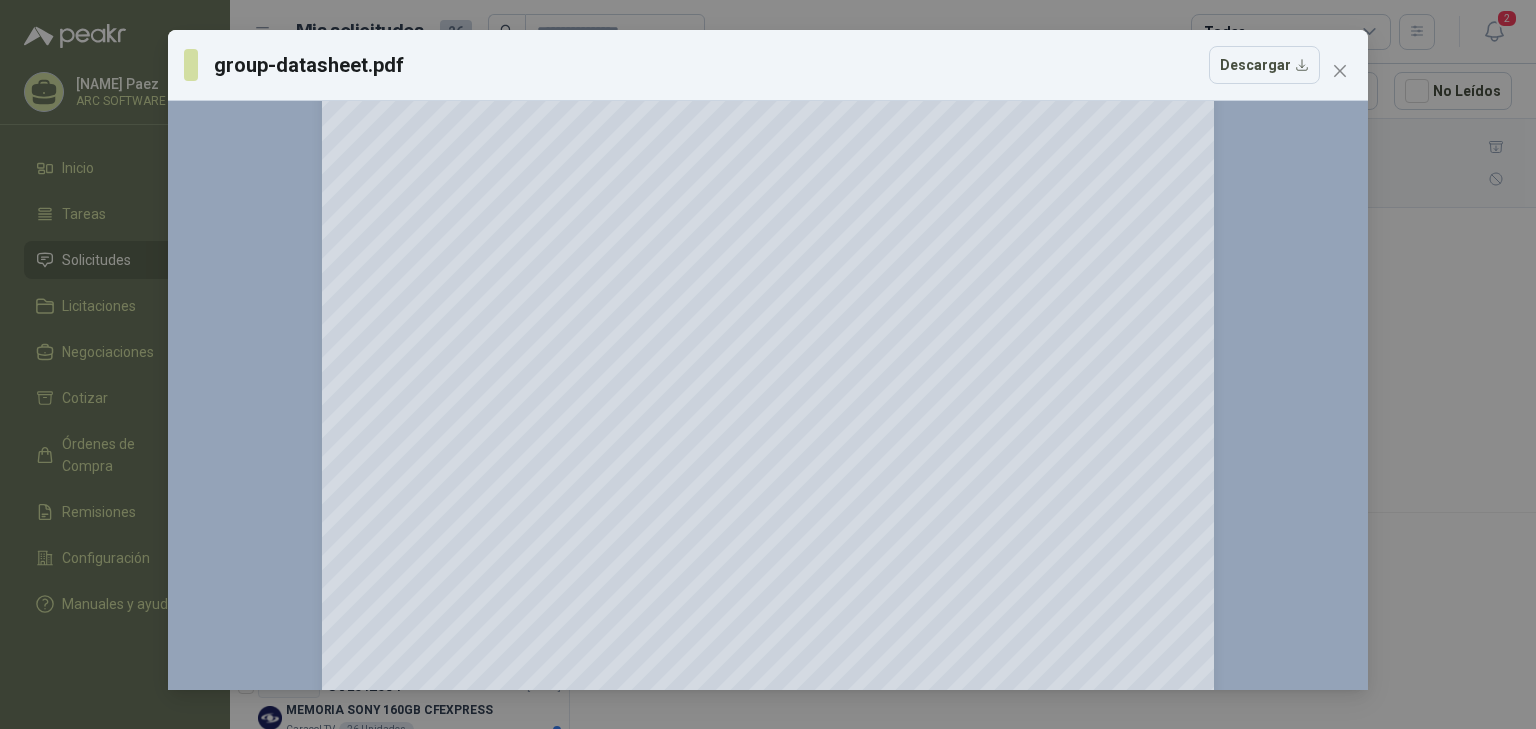 click on "group-datasheet.pdf   Descargar  150 %" at bounding box center (768, 364) 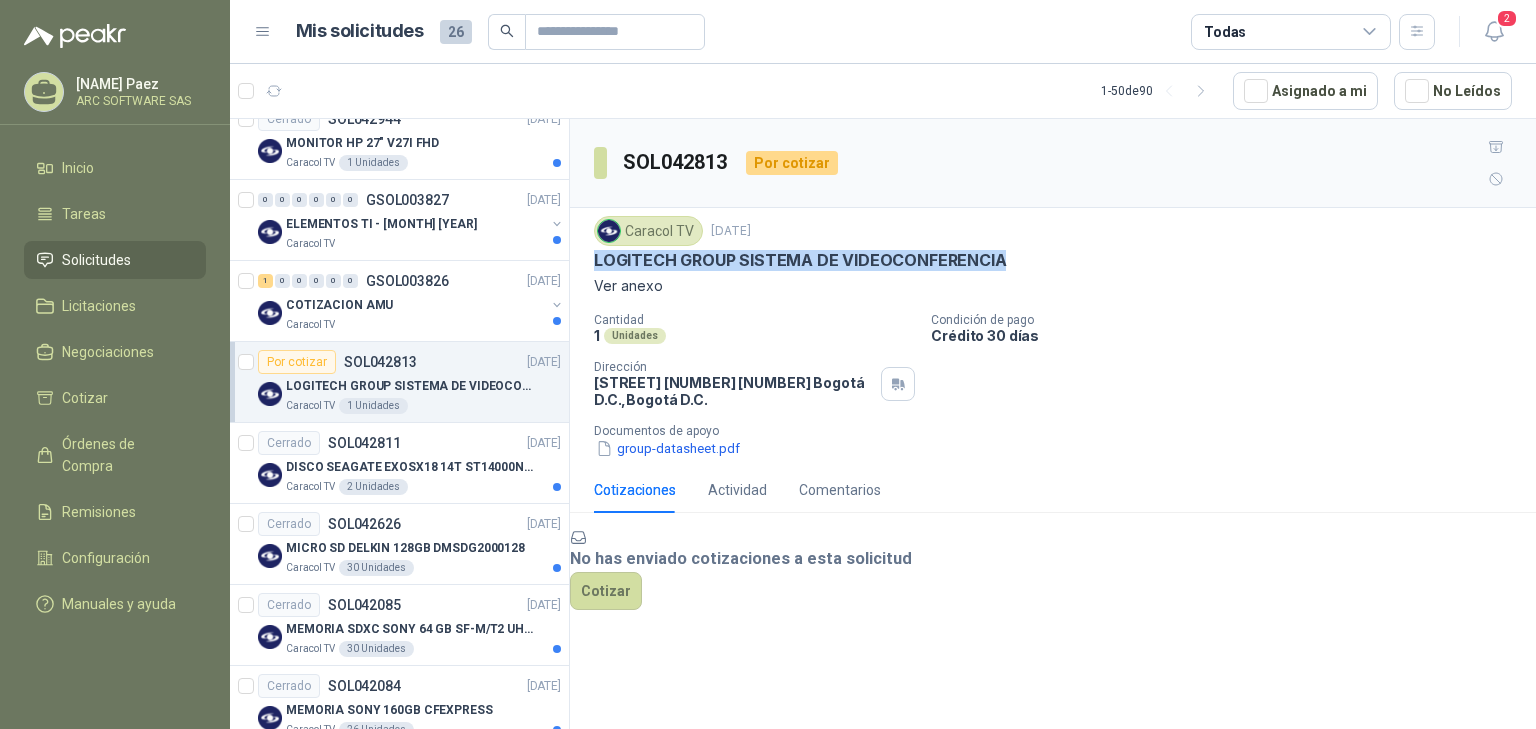 drag, startPoint x: 1012, startPoint y: 232, endPoint x: 586, endPoint y: 232, distance: 426 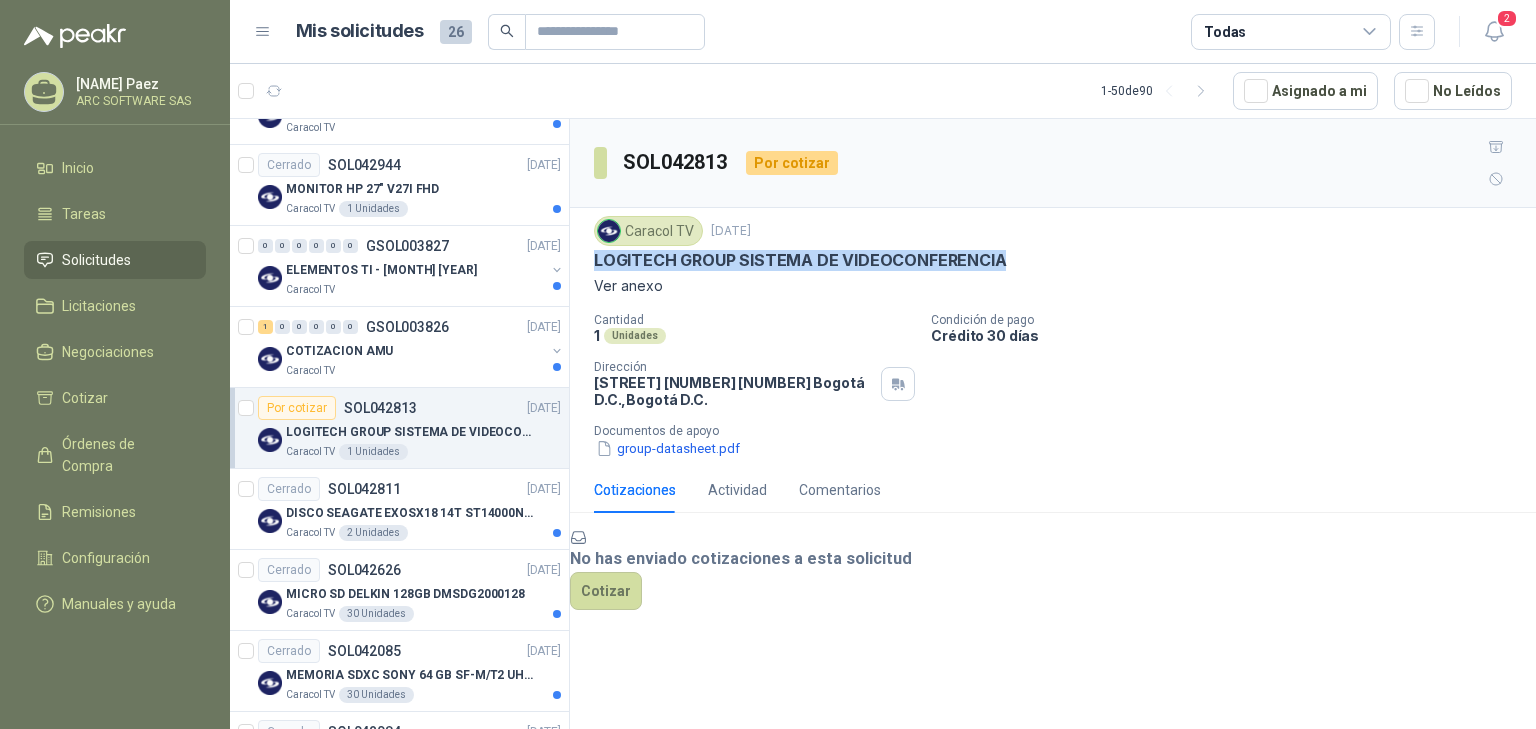 scroll, scrollTop: 3074, scrollLeft: 0, axis: vertical 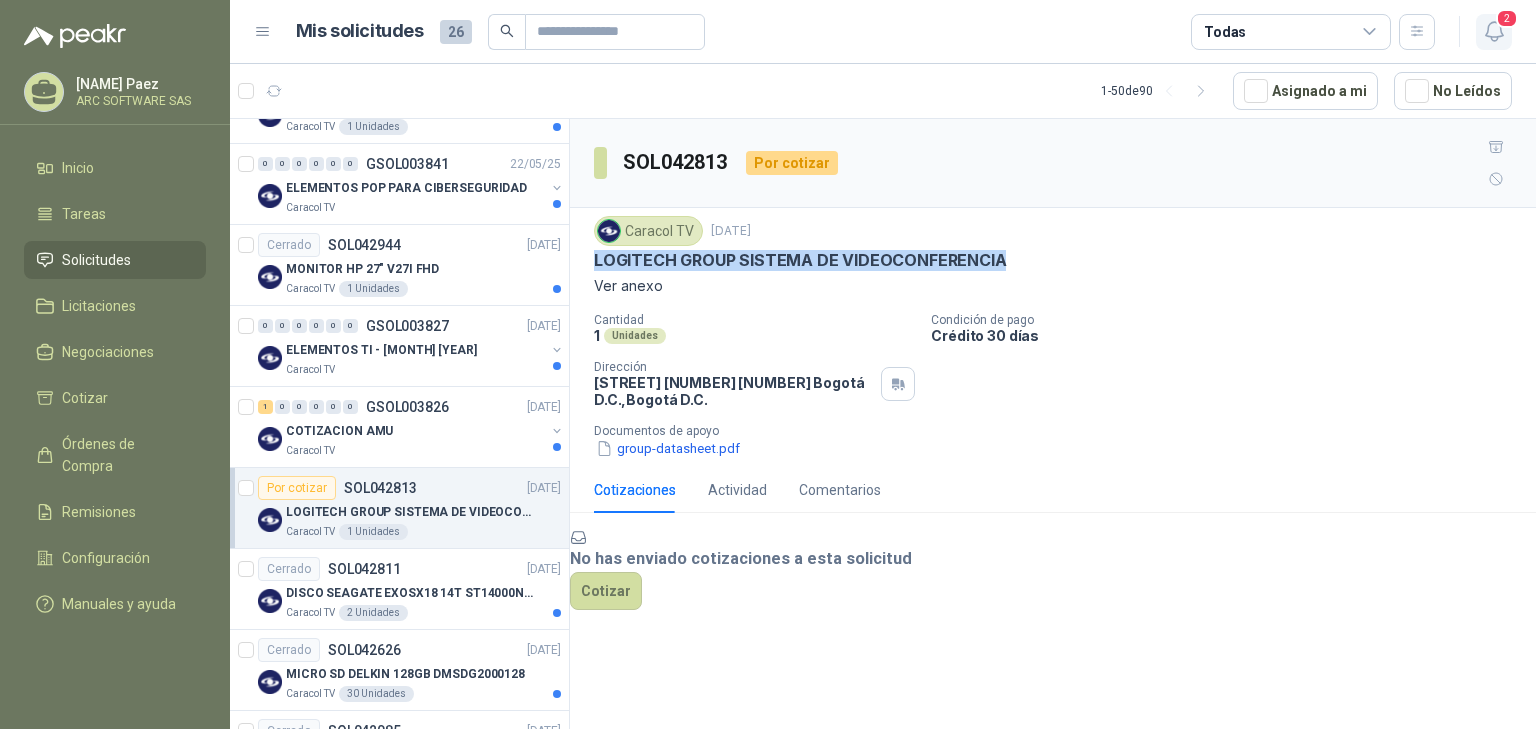 click at bounding box center [1494, 31] 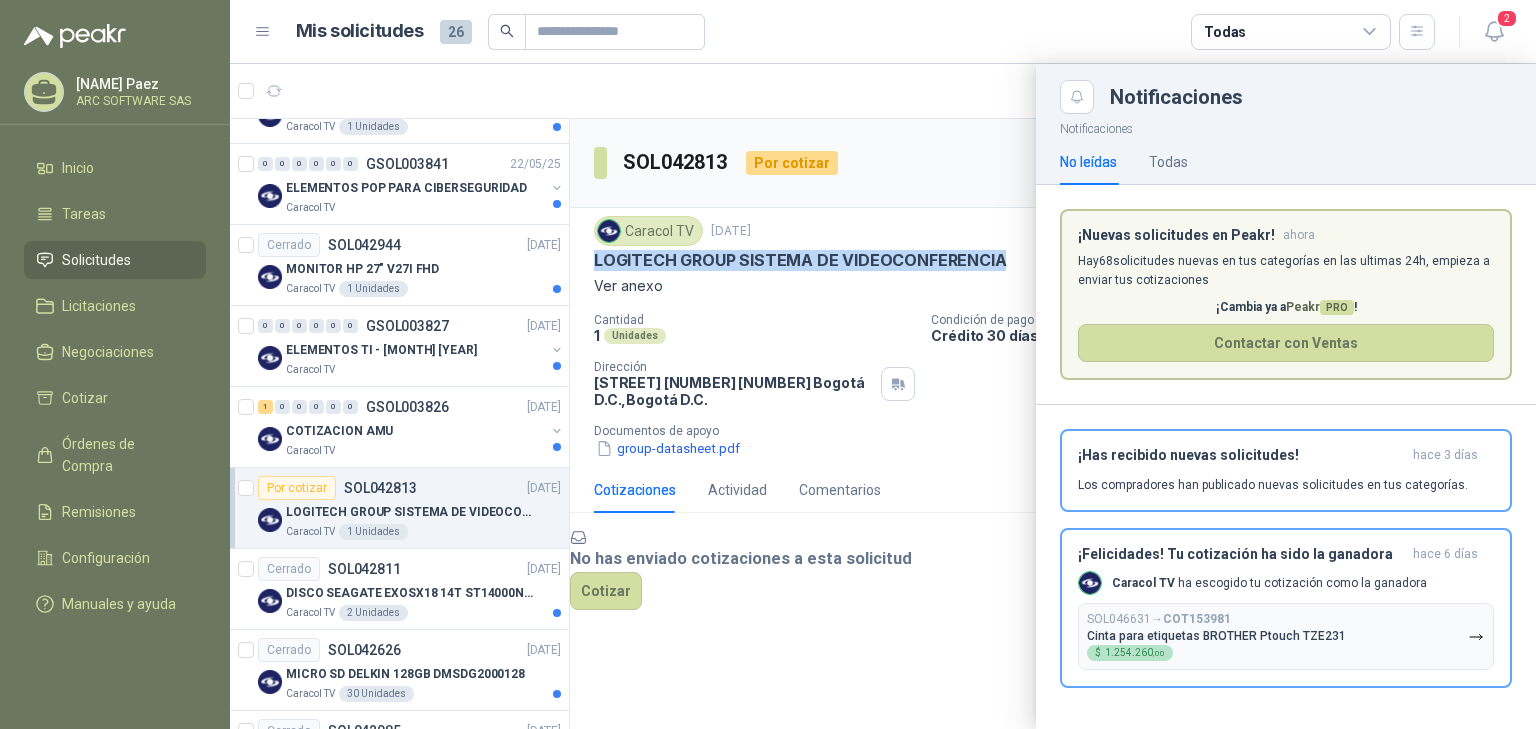 click on "Solicitudes" at bounding box center [96, 260] 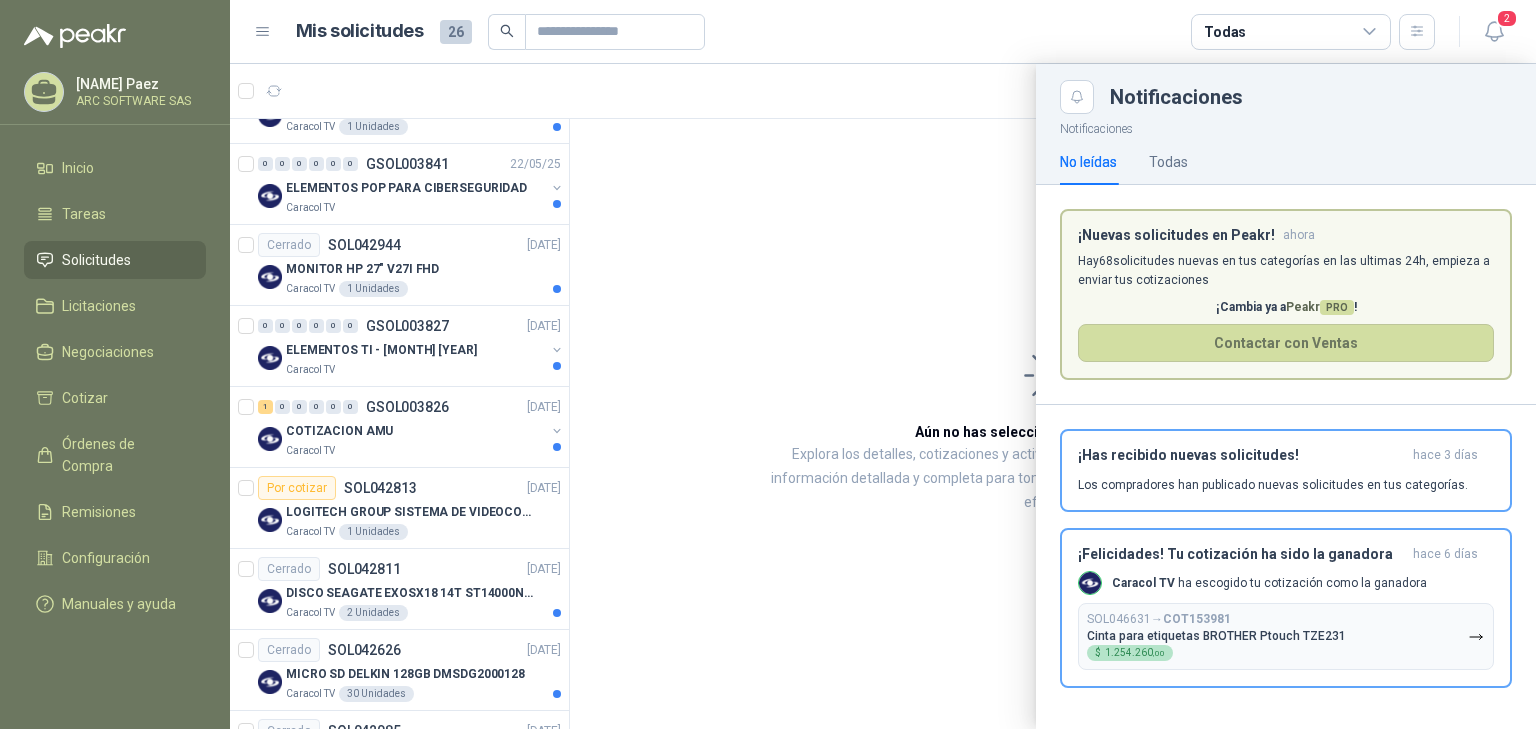 drag, startPoint x: 560, startPoint y: 592, endPoint x: 567, endPoint y: 245, distance: 347.0706 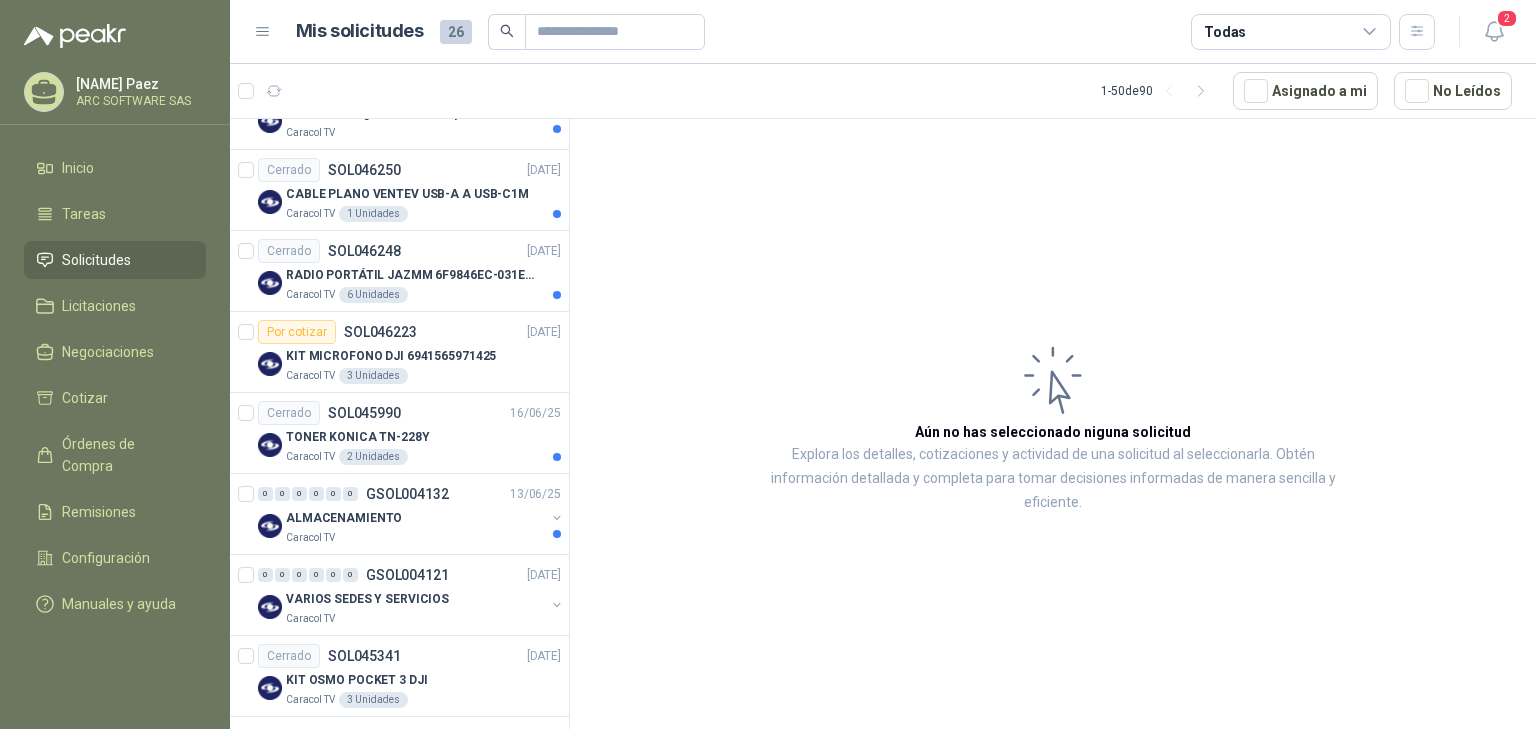 scroll, scrollTop: 0, scrollLeft: 0, axis: both 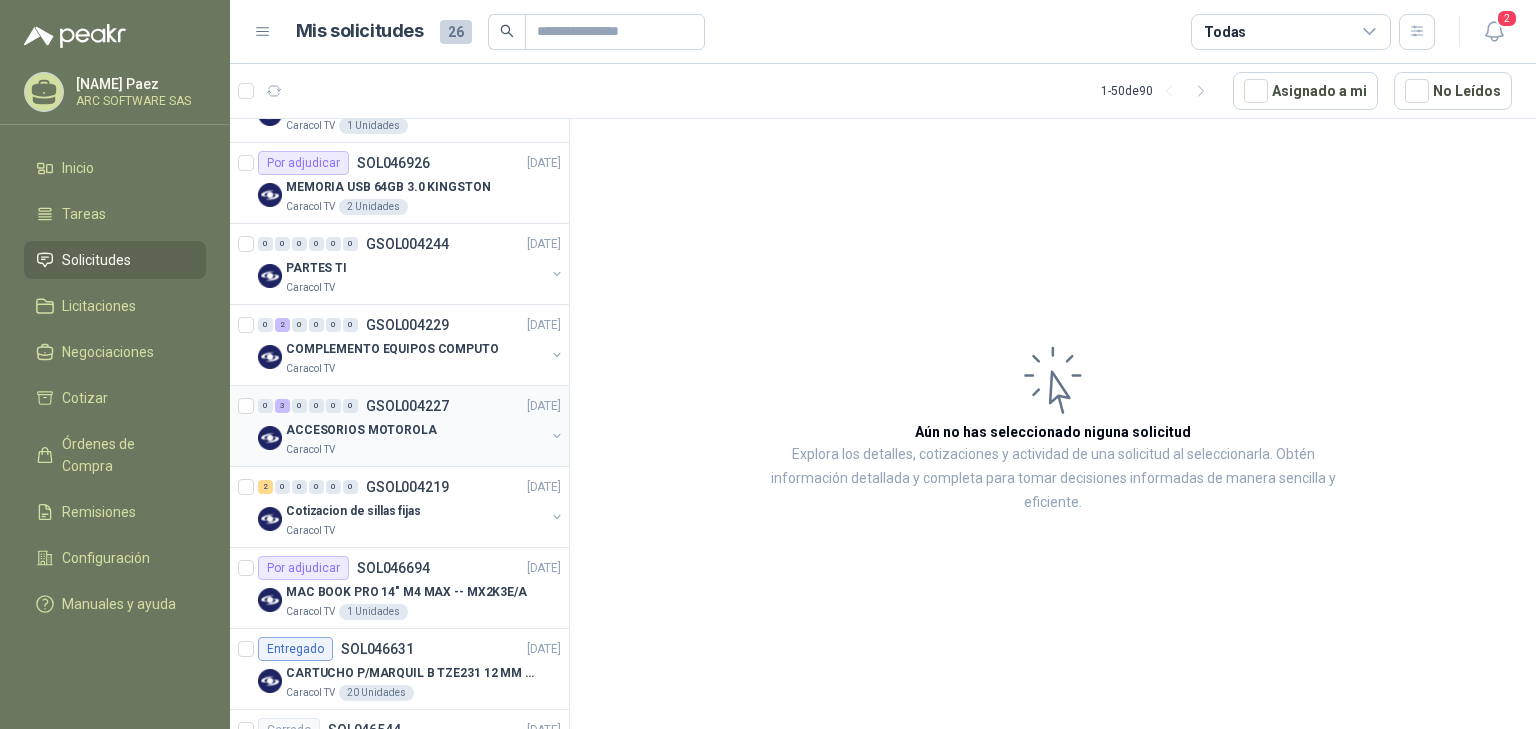 click on "[PRODUCT_NAME]" at bounding box center (361, 430) 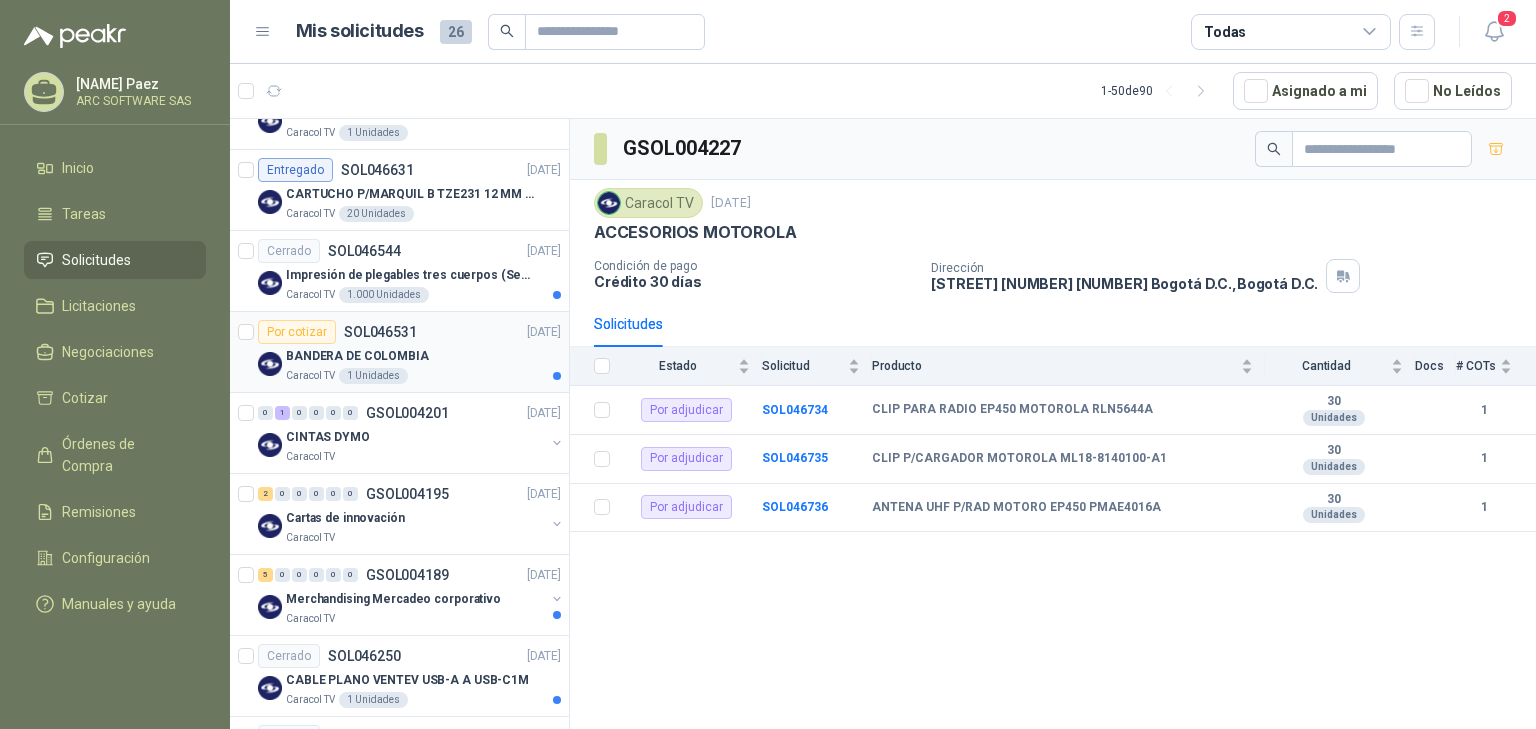 scroll, scrollTop: 720, scrollLeft: 0, axis: vertical 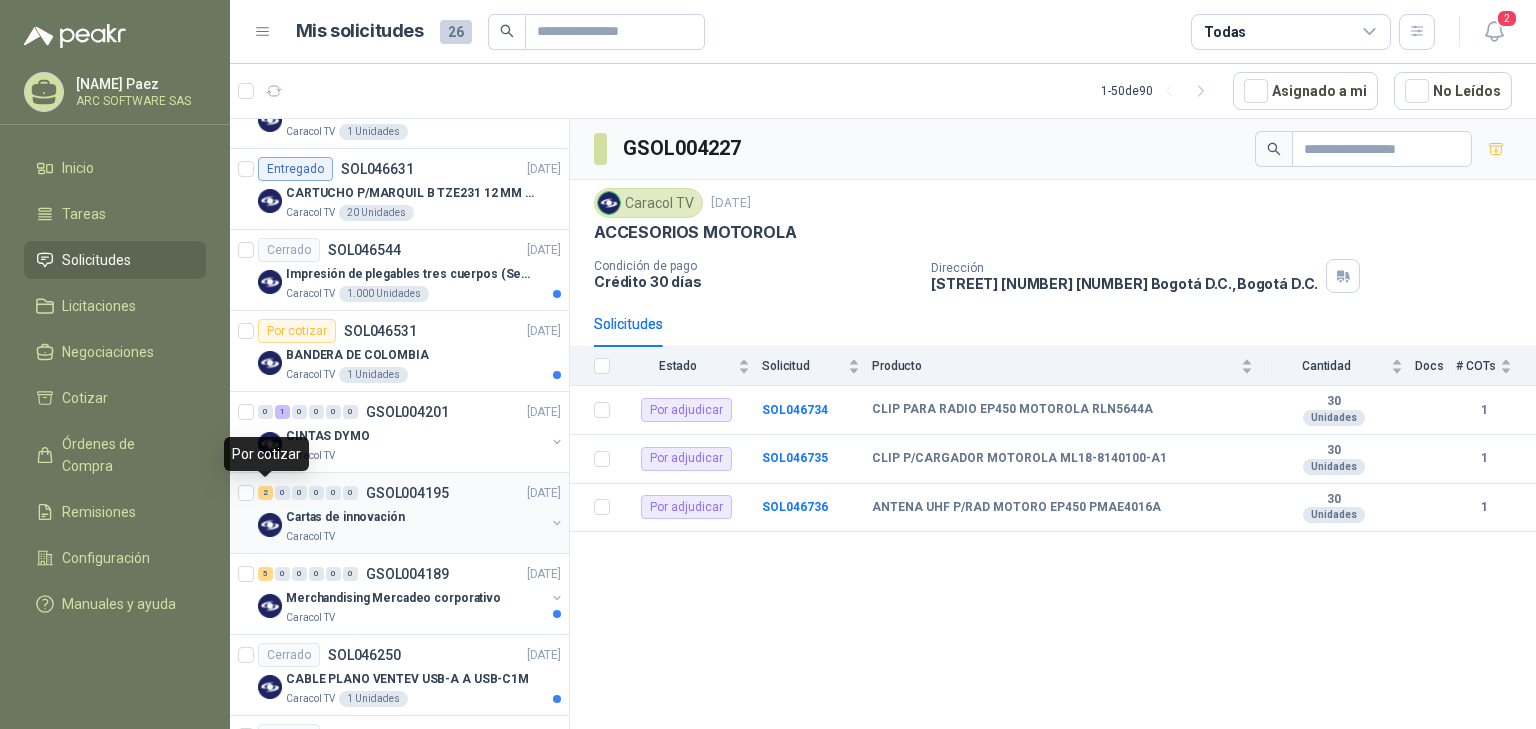 click on "2" at bounding box center (265, 493) 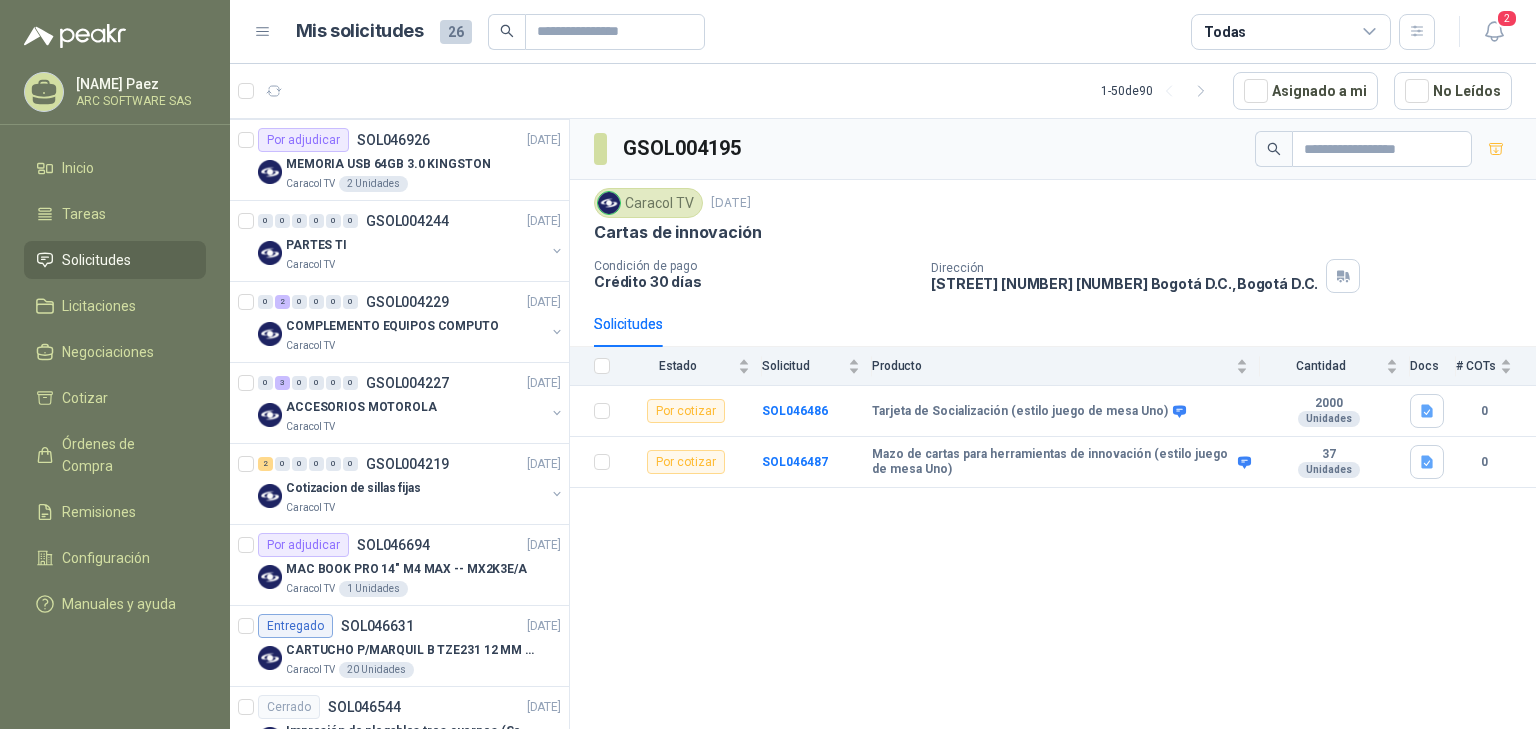 scroll, scrollTop: 0, scrollLeft: 0, axis: both 